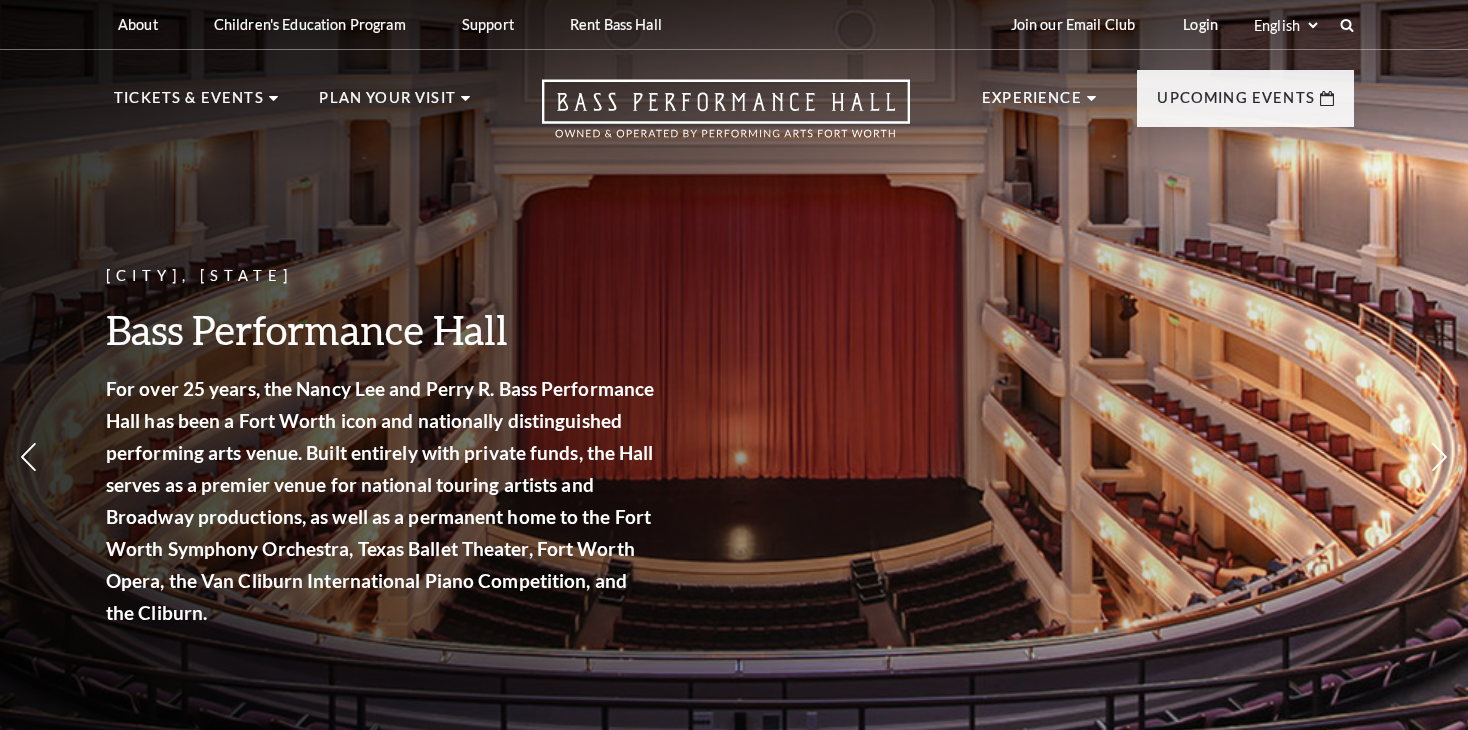 scroll, scrollTop: 0, scrollLeft: 0, axis: both 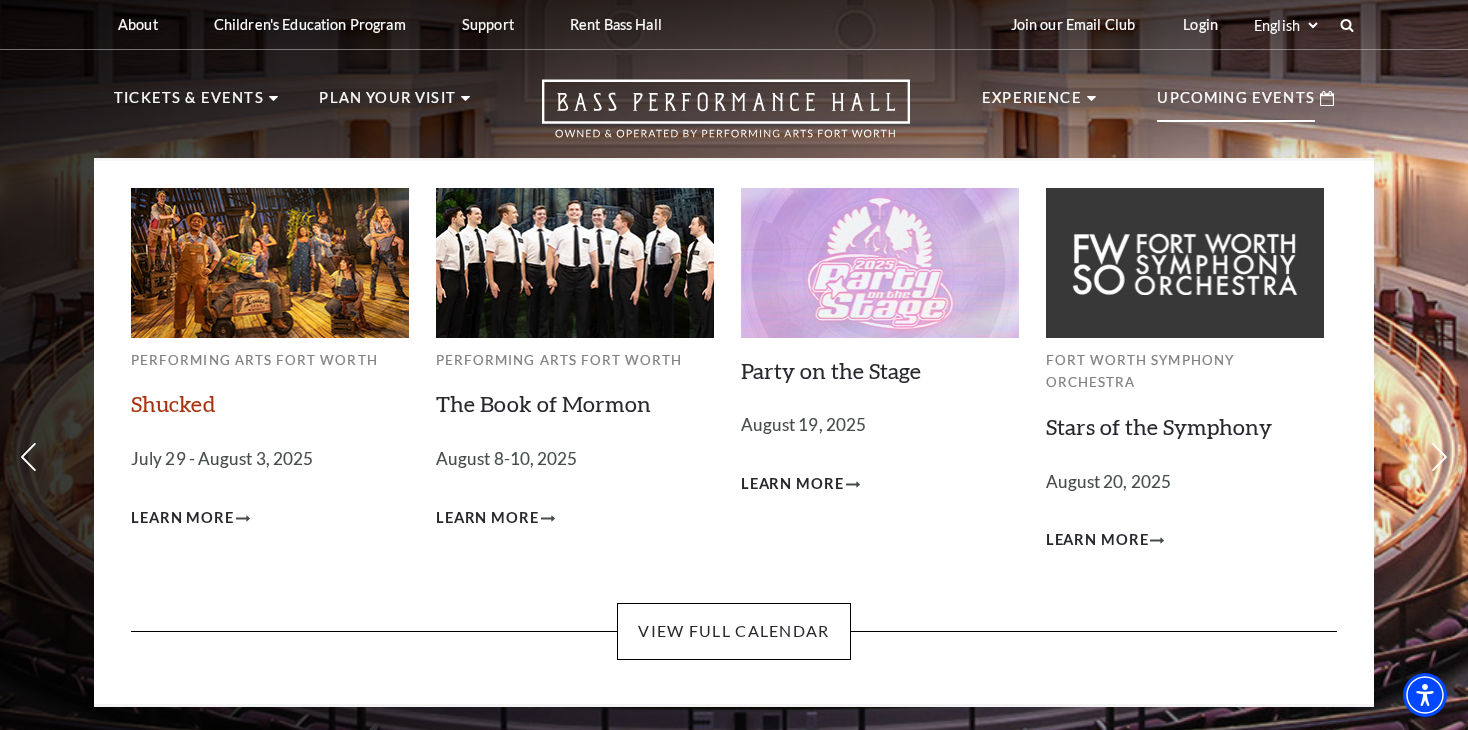 click on "Shucked" at bounding box center (173, 403) 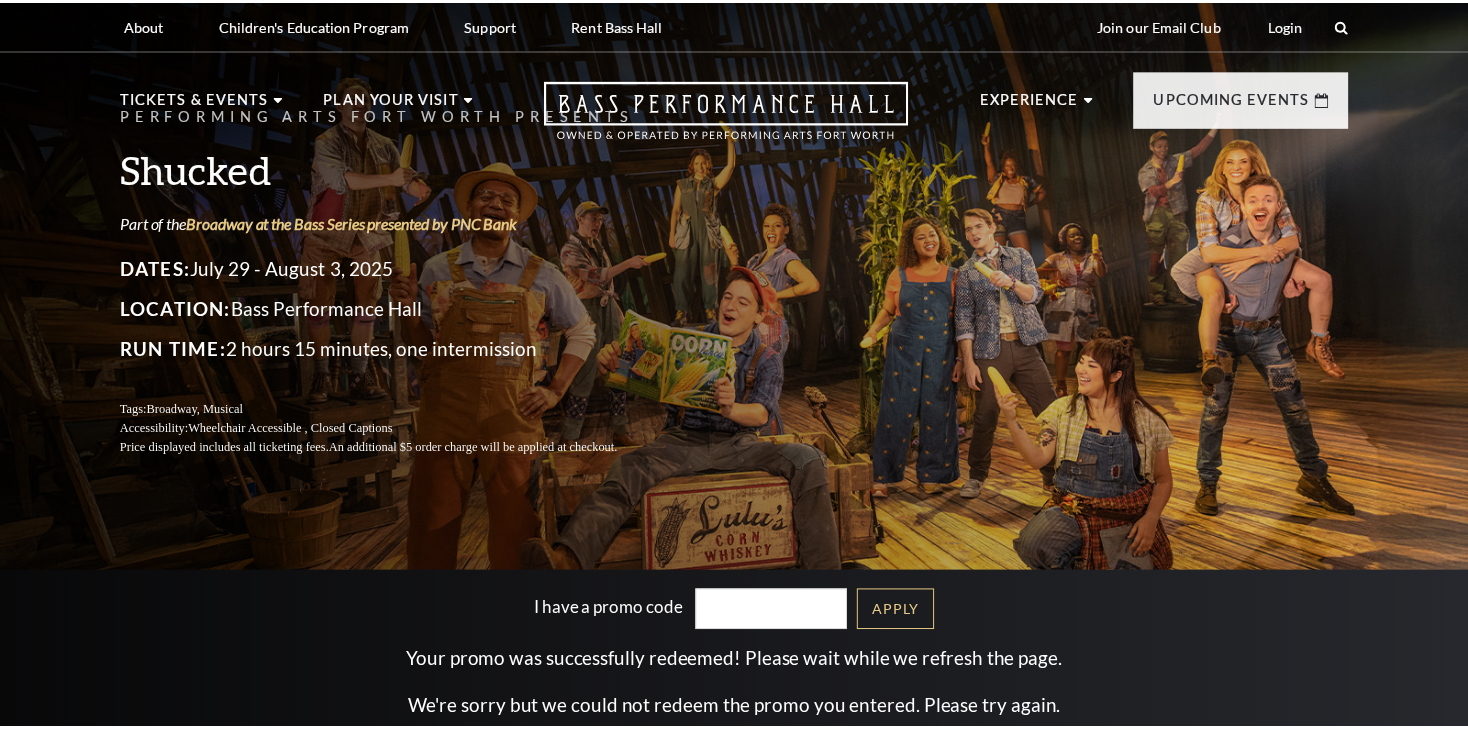 scroll, scrollTop: 0, scrollLeft: 0, axis: both 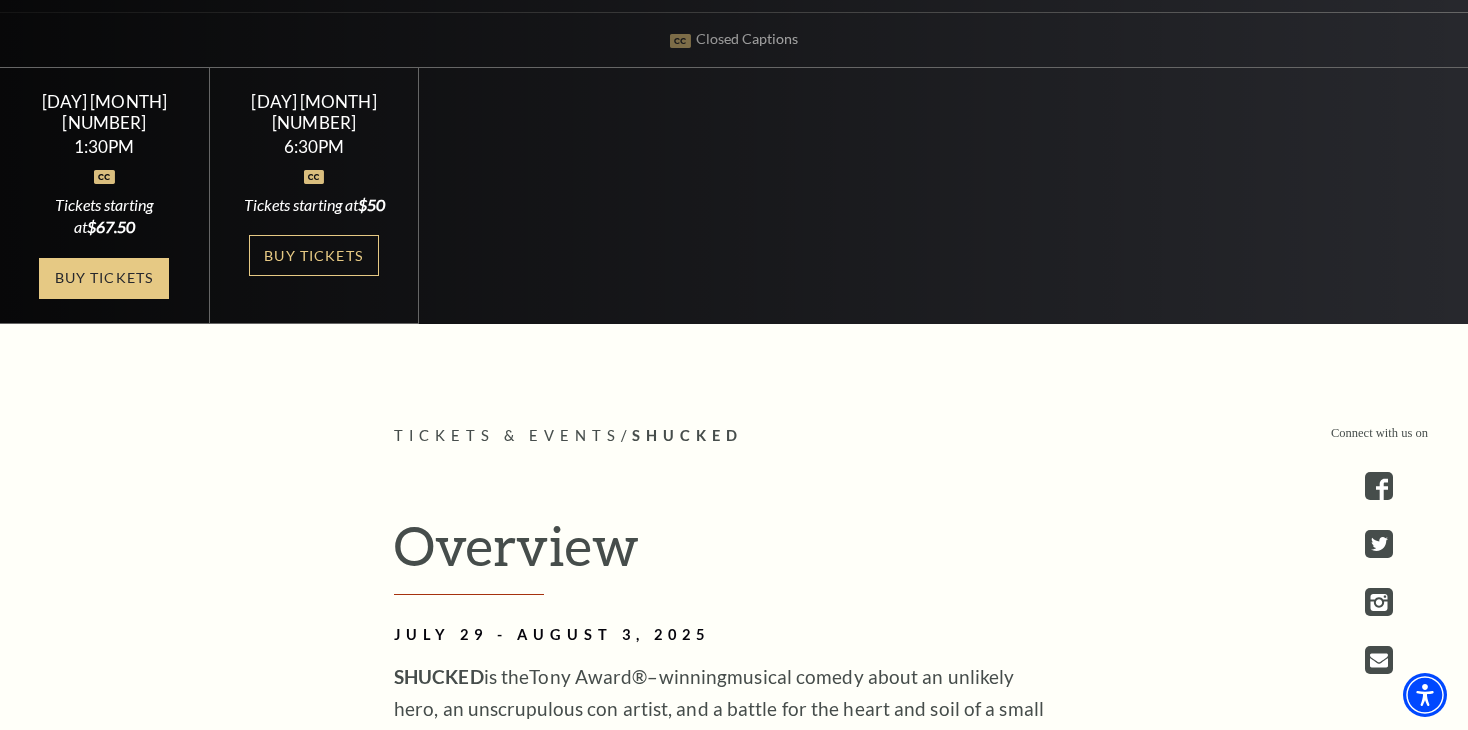 click on "Buy Tickets" at bounding box center (104, 278) 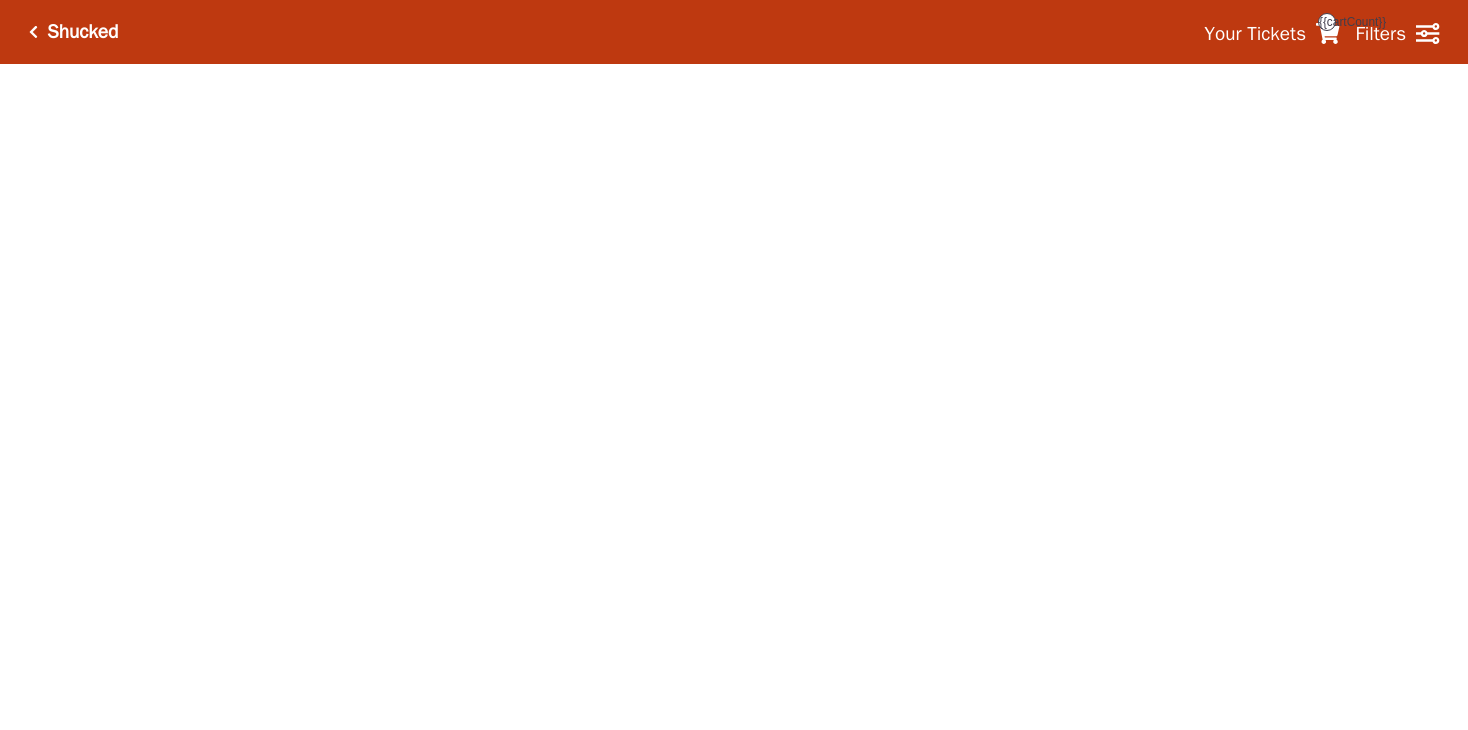scroll, scrollTop: 0, scrollLeft: 0, axis: both 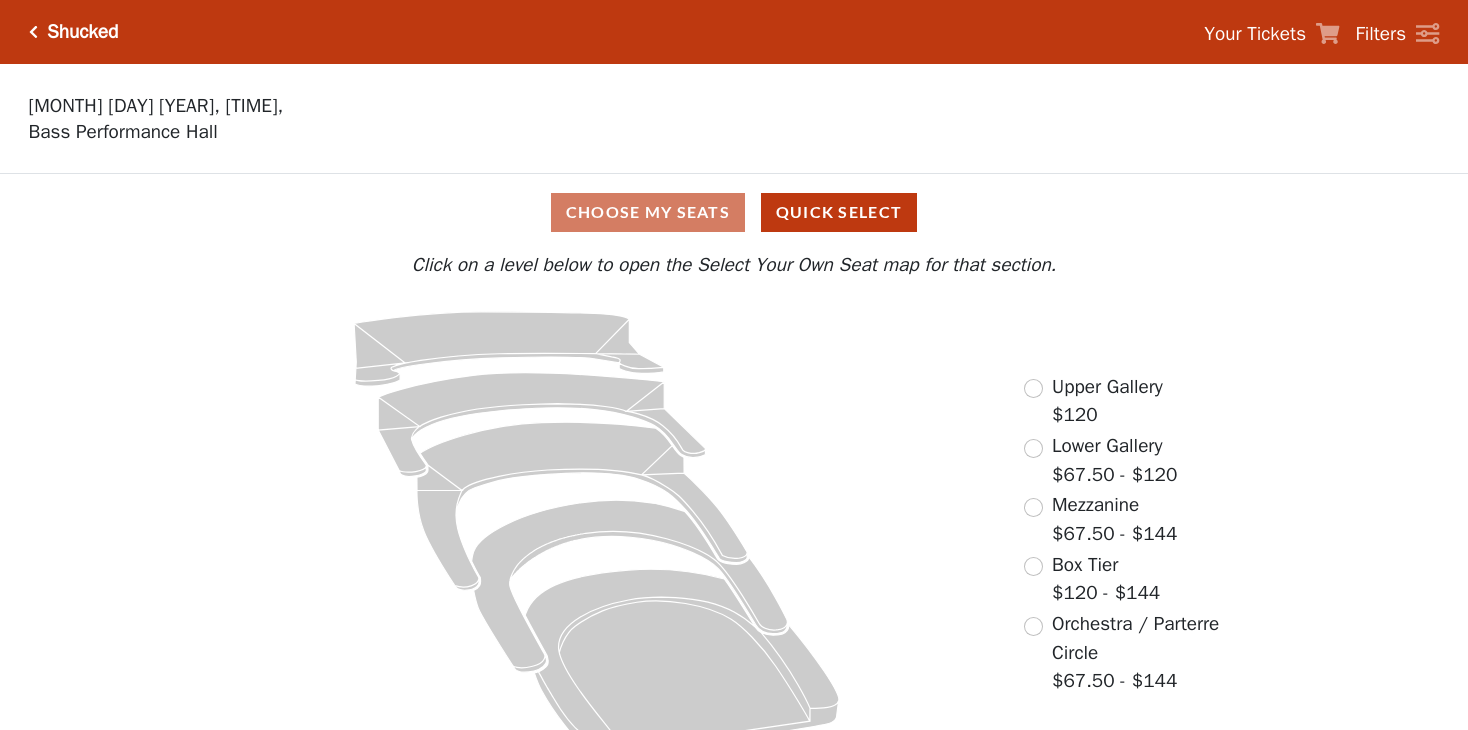 click on "Choose My Seats
Quick Select
Current Level     Click on a level below to open the Select Your Own Seat map for that section.                     If you prefer that we choose your seats, click the Quick Select button below.
Quick Select
Click on a level below to open the Select Your Own Seat map for that section.
Upper Gallery $120
Lower Gallery $67.50 - $120
Mezzanine $67.50 - $144
Box Tier $120 - $144
Orchestra / Parterre Circle $67.50 - $144" at bounding box center (734, 473) 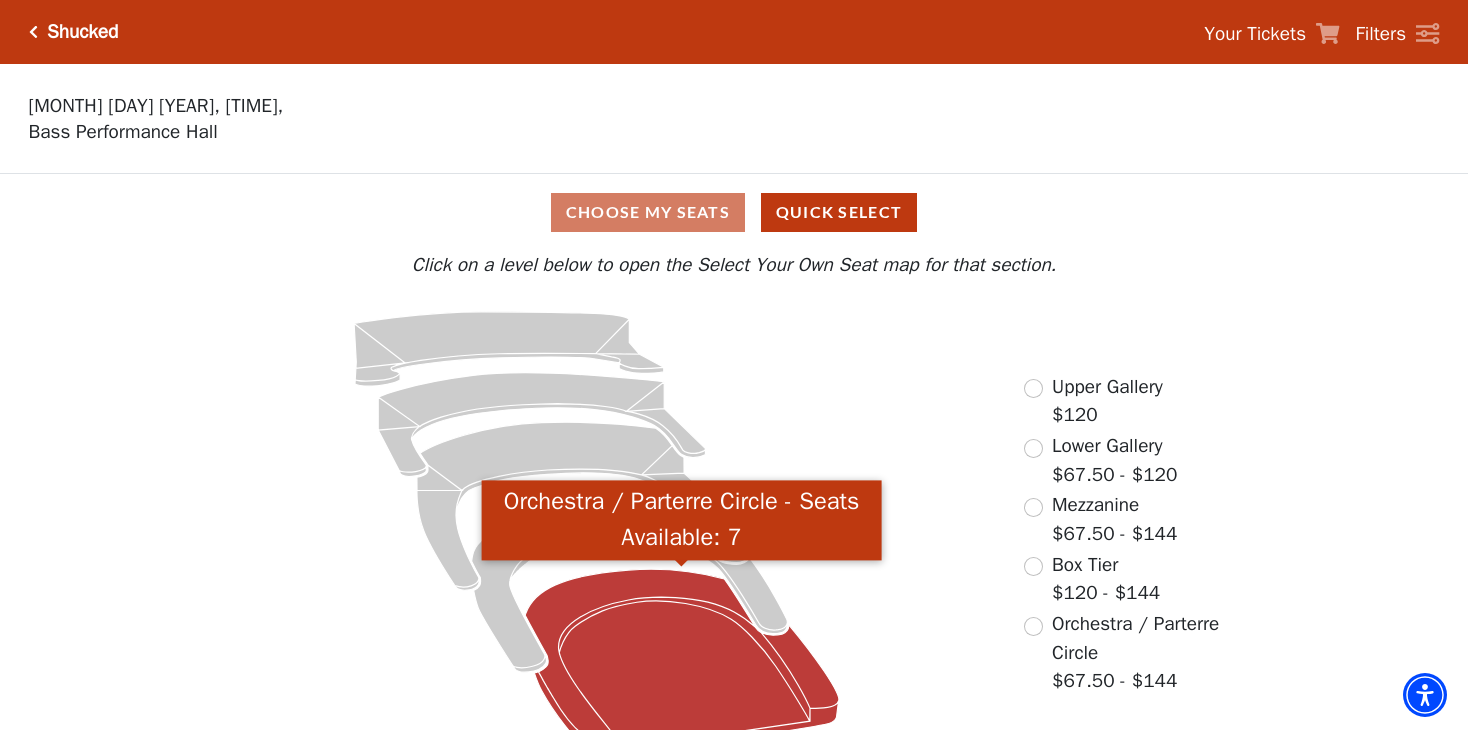 click 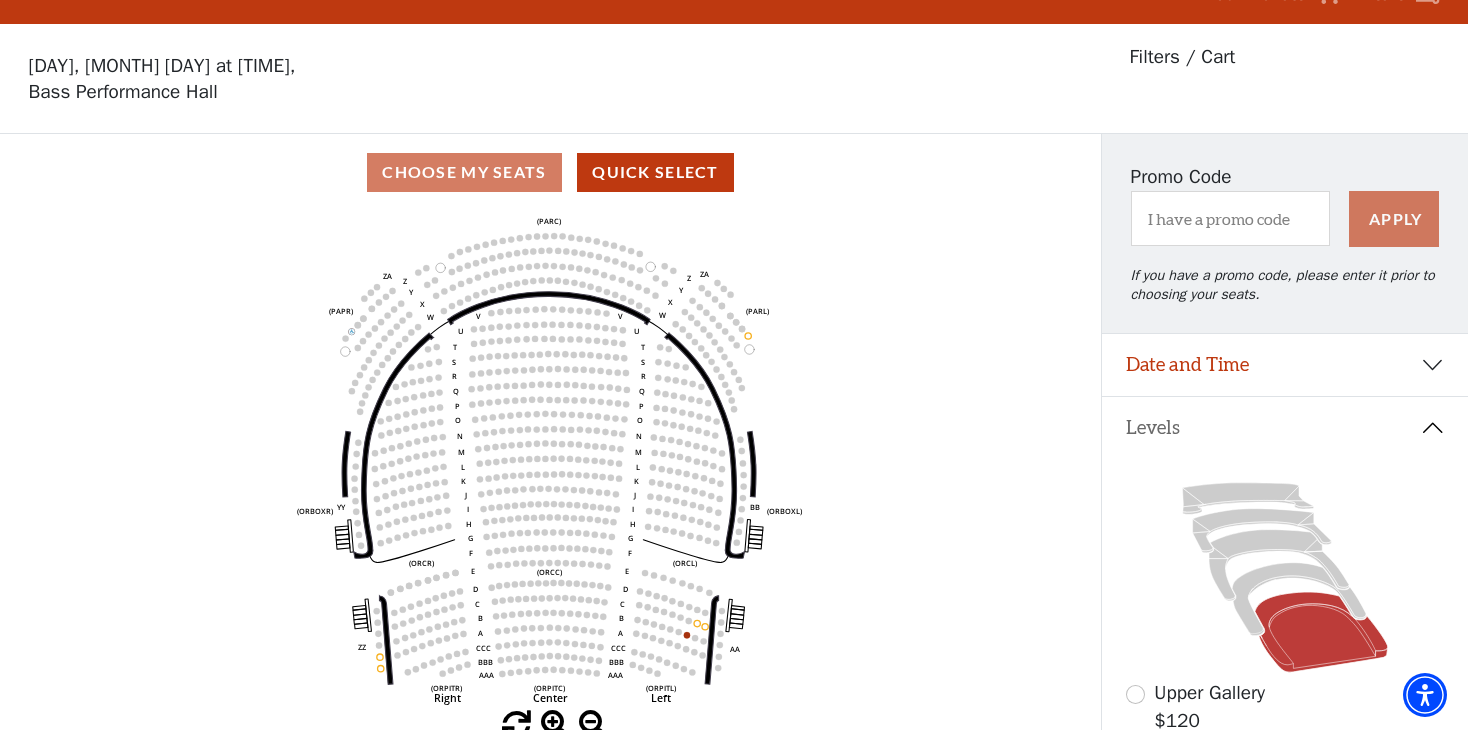 scroll, scrollTop: 92, scrollLeft: 0, axis: vertical 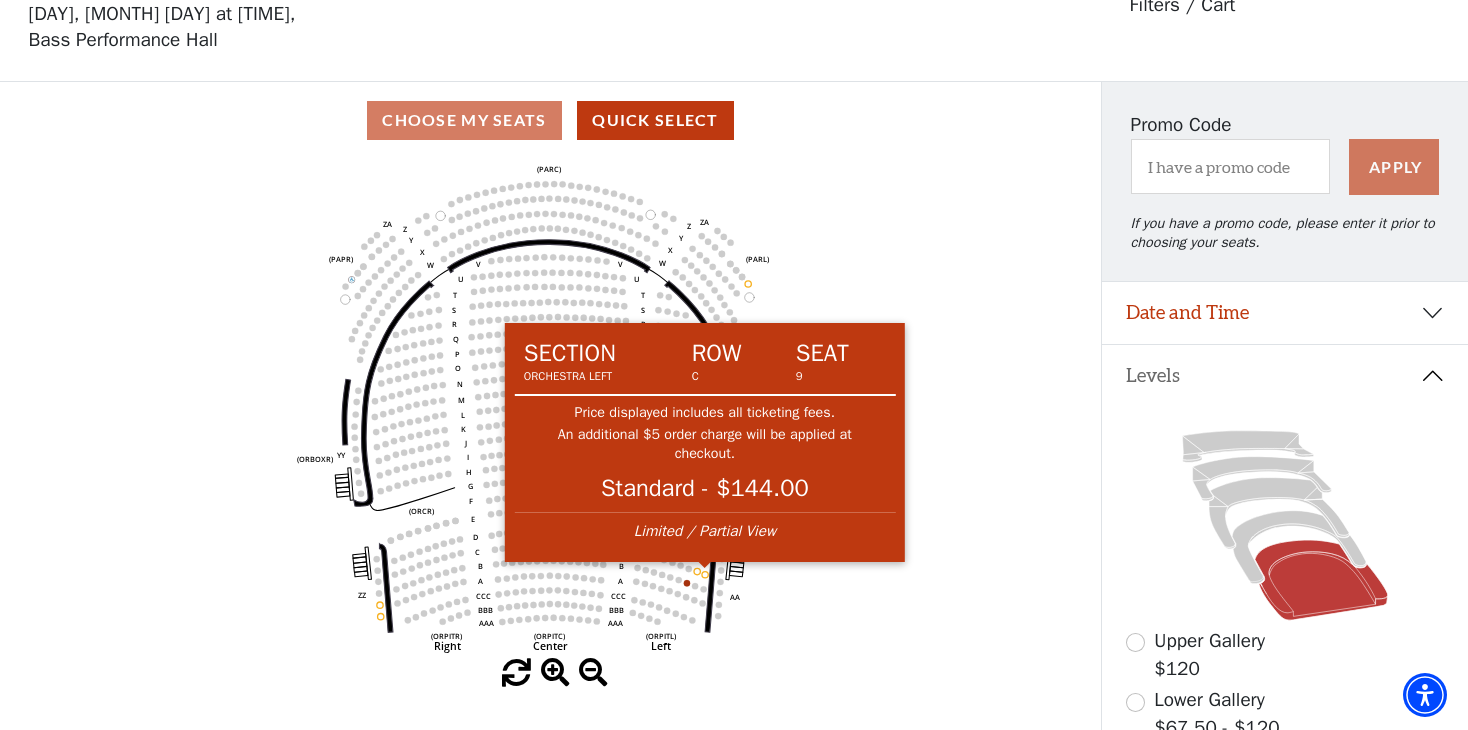 click 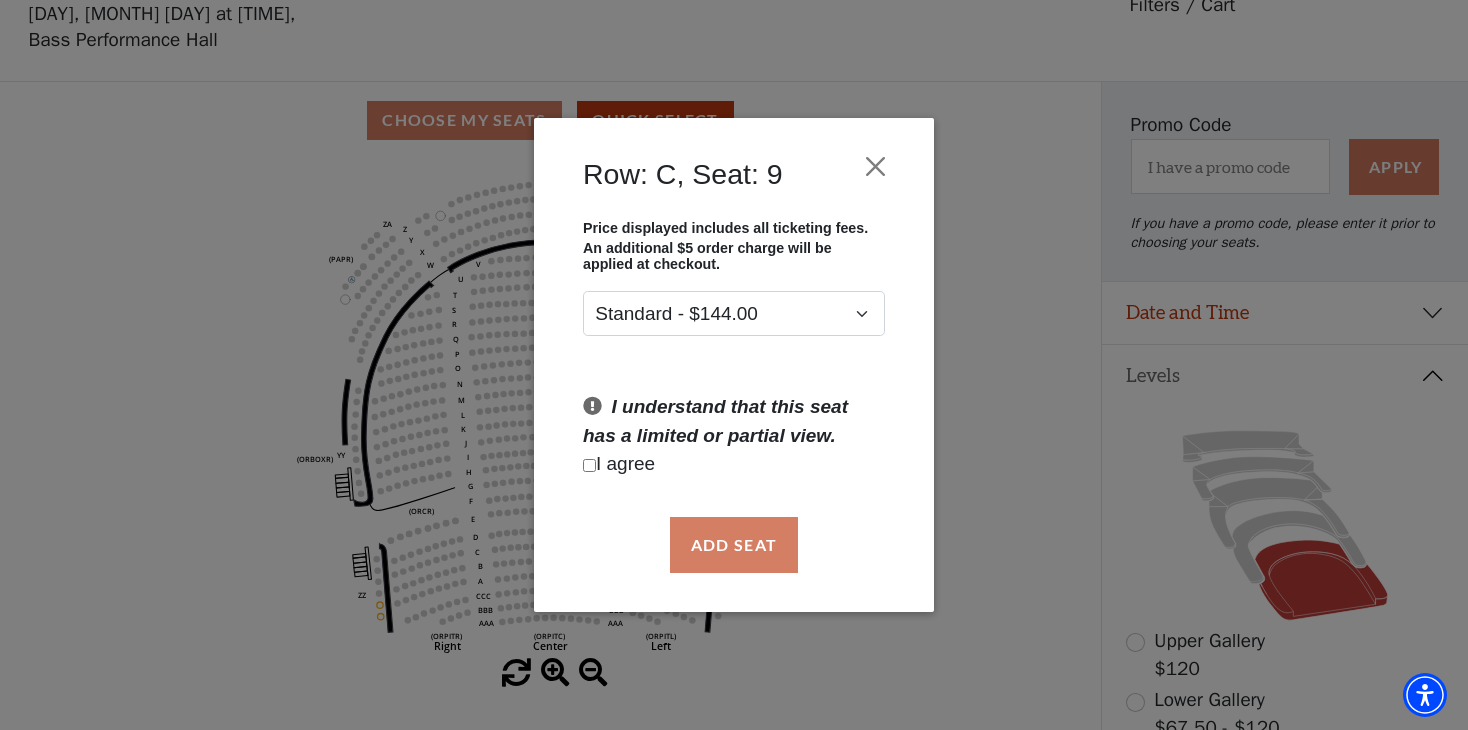 click at bounding box center [589, 465] 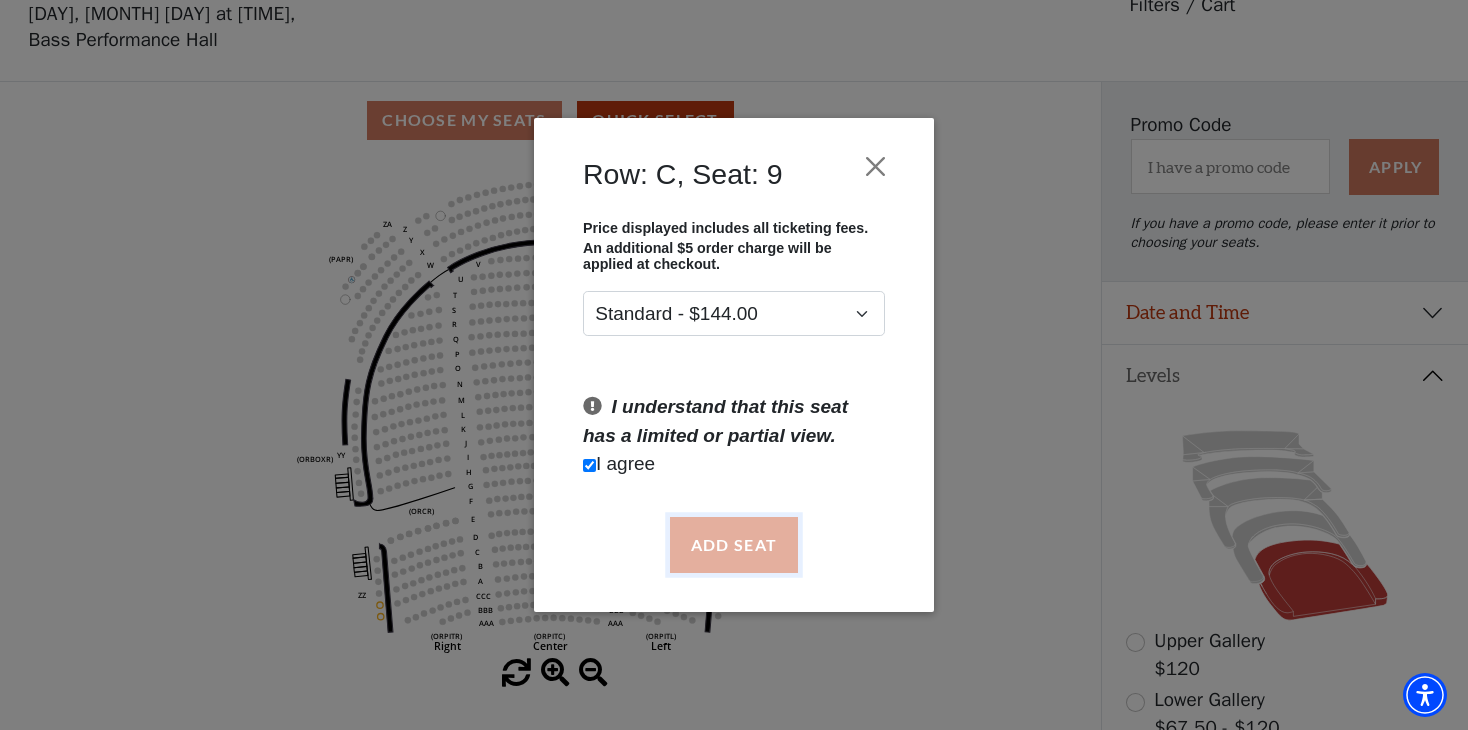 click on "Add Seat" at bounding box center [734, 545] 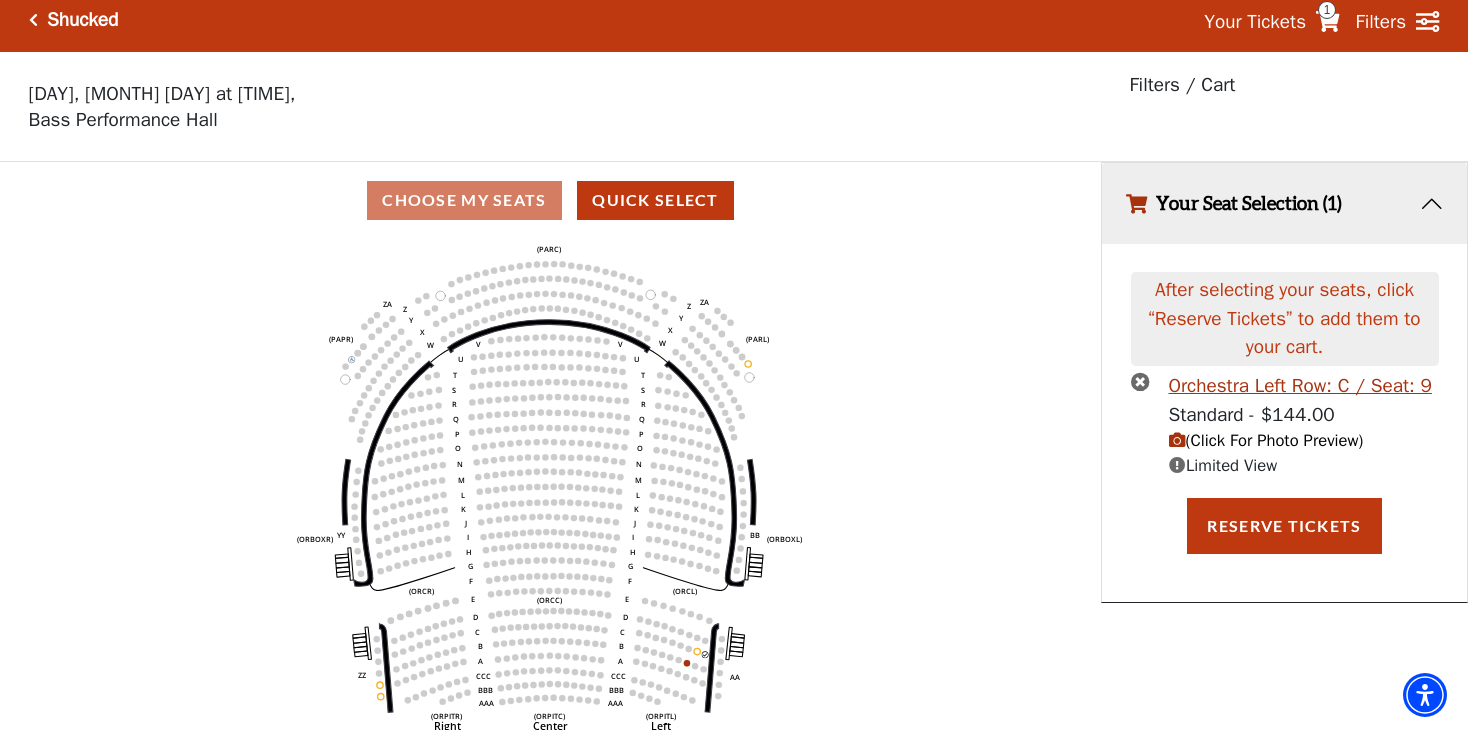 scroll, scrollTop: 0, scrollLeft: 0, axis: both 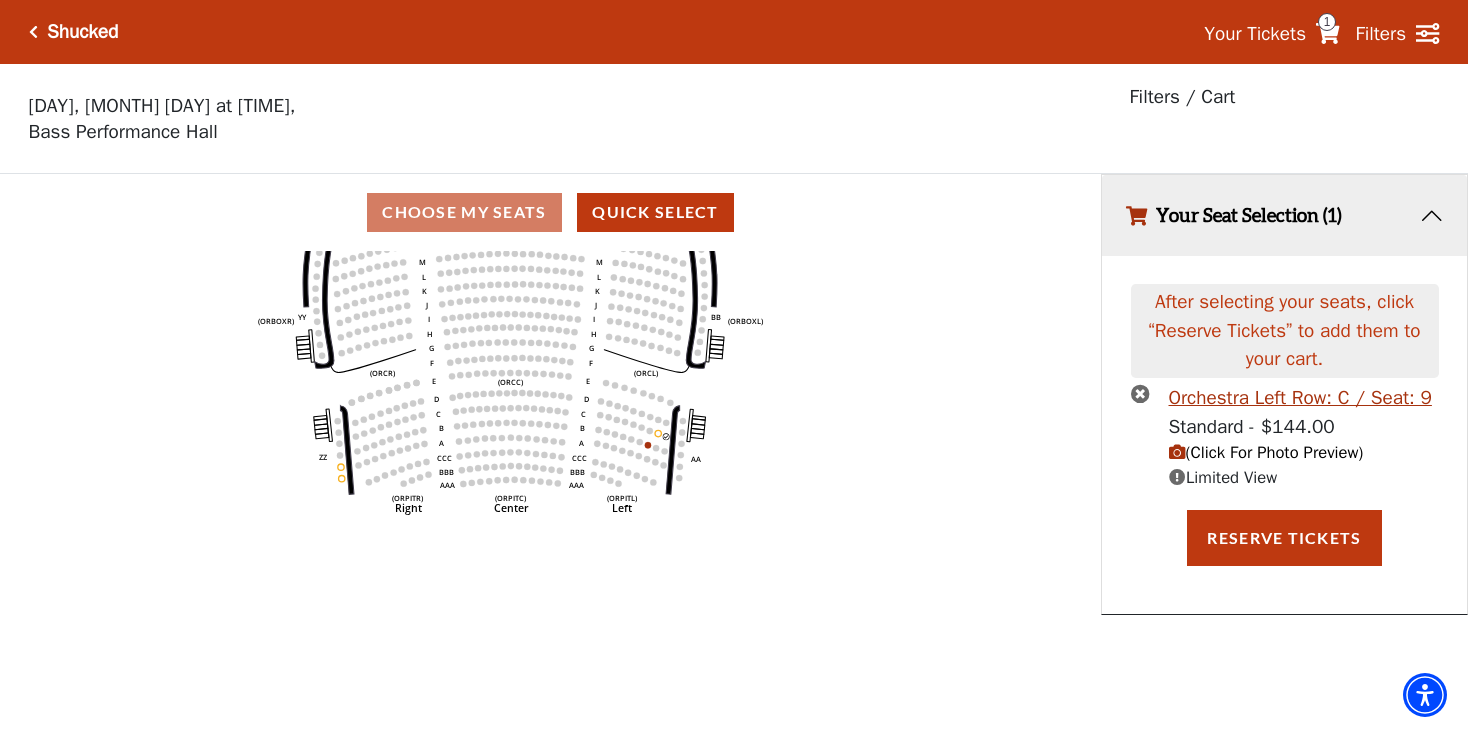 drag, startPoint x: 659, startPoint y: 586, endPoint x: 620, endPoint y: 356, distance: 233.2831 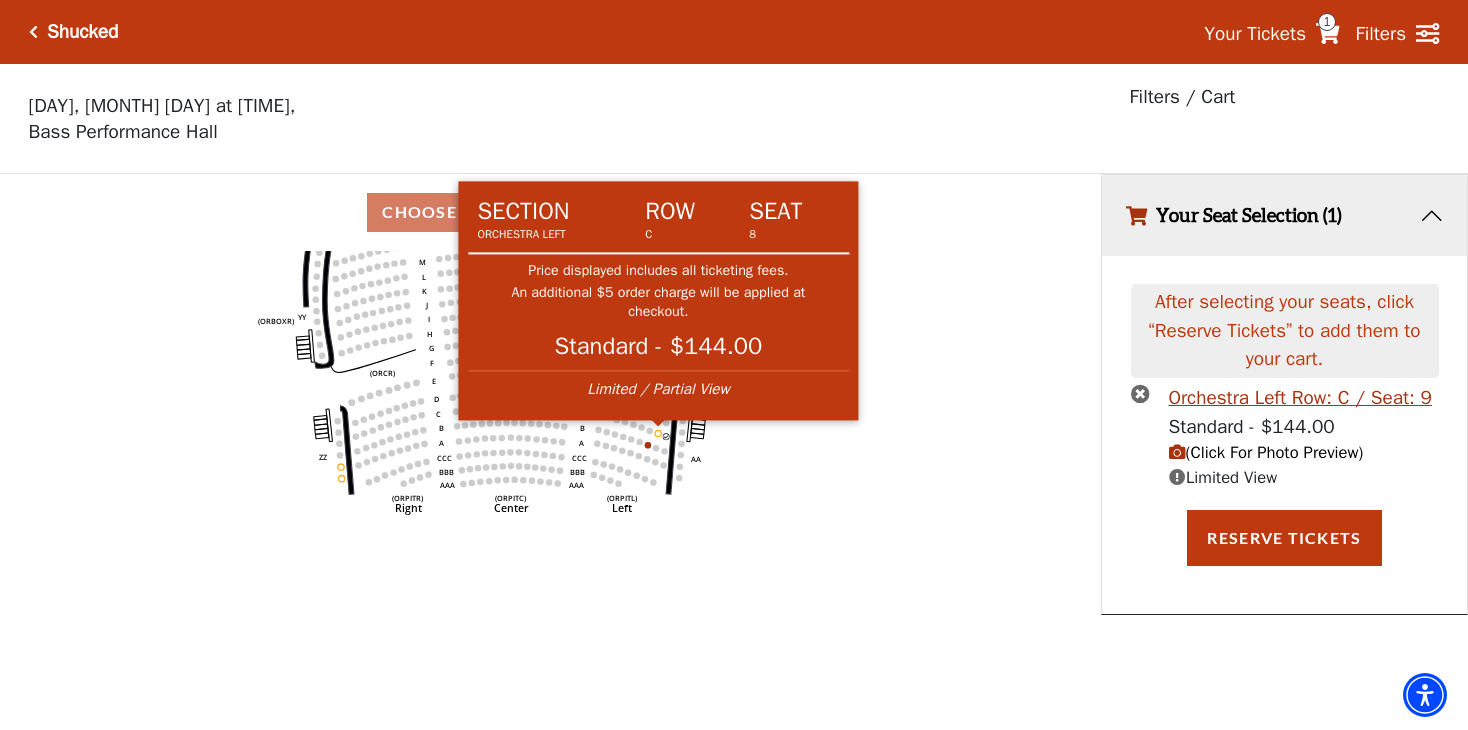 click 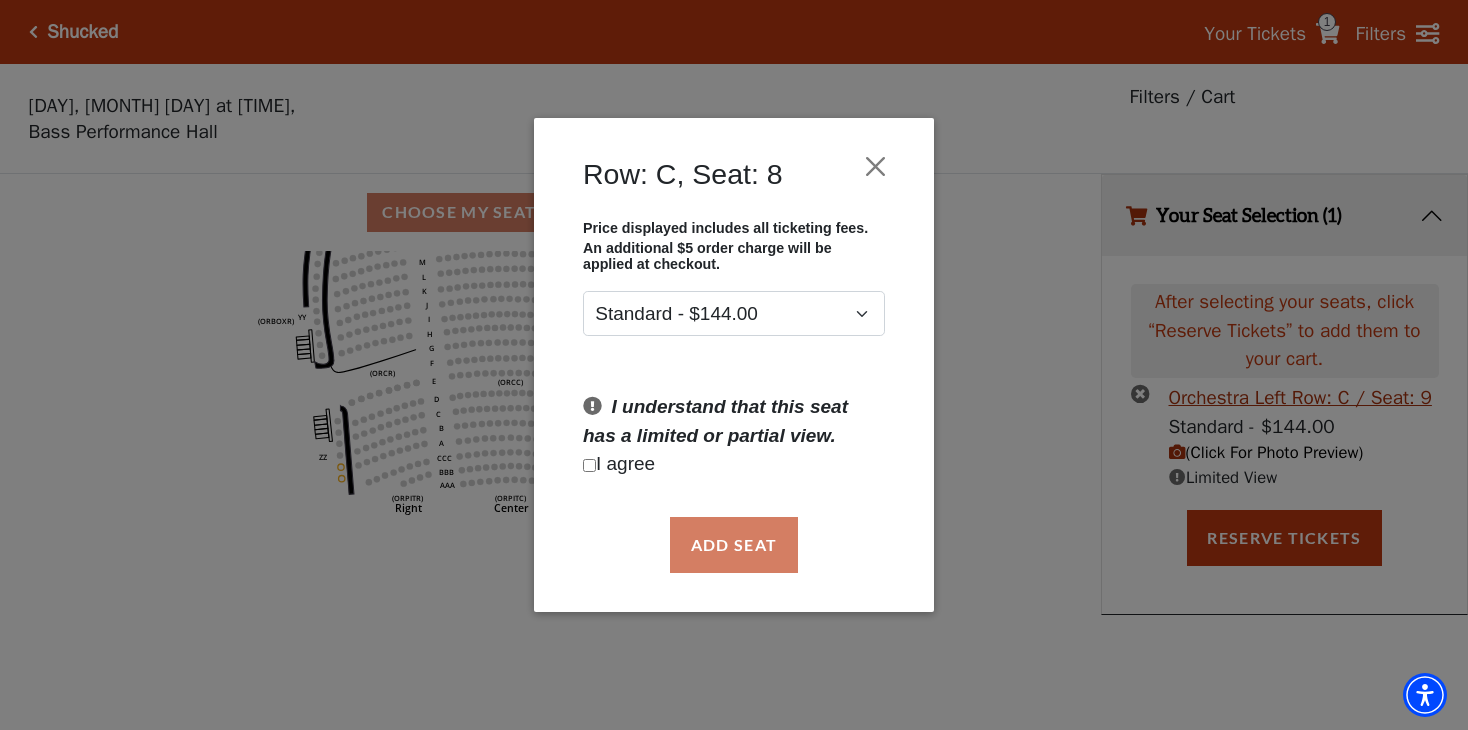 click at bounding box center (589, 465) 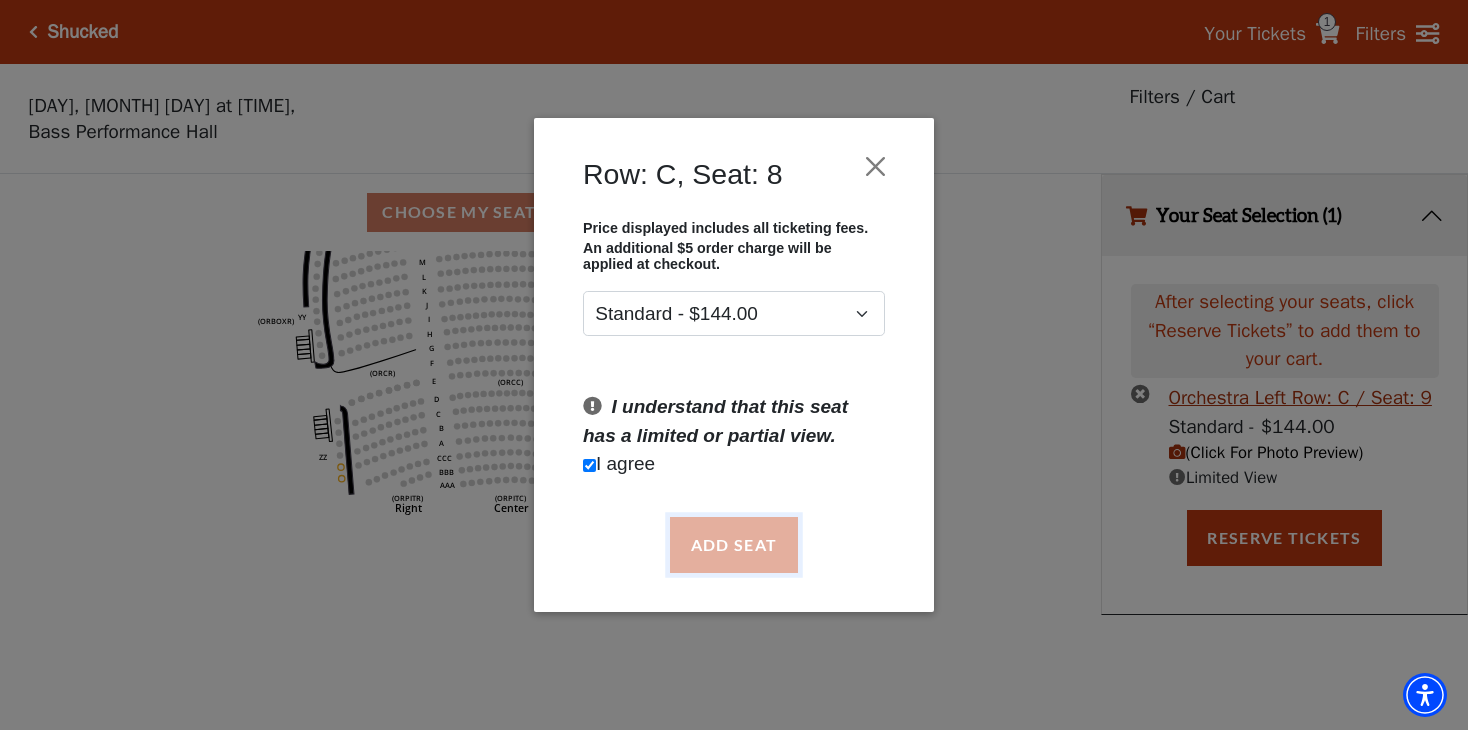 click on "Add Seat" at bounding box center [734, 545] 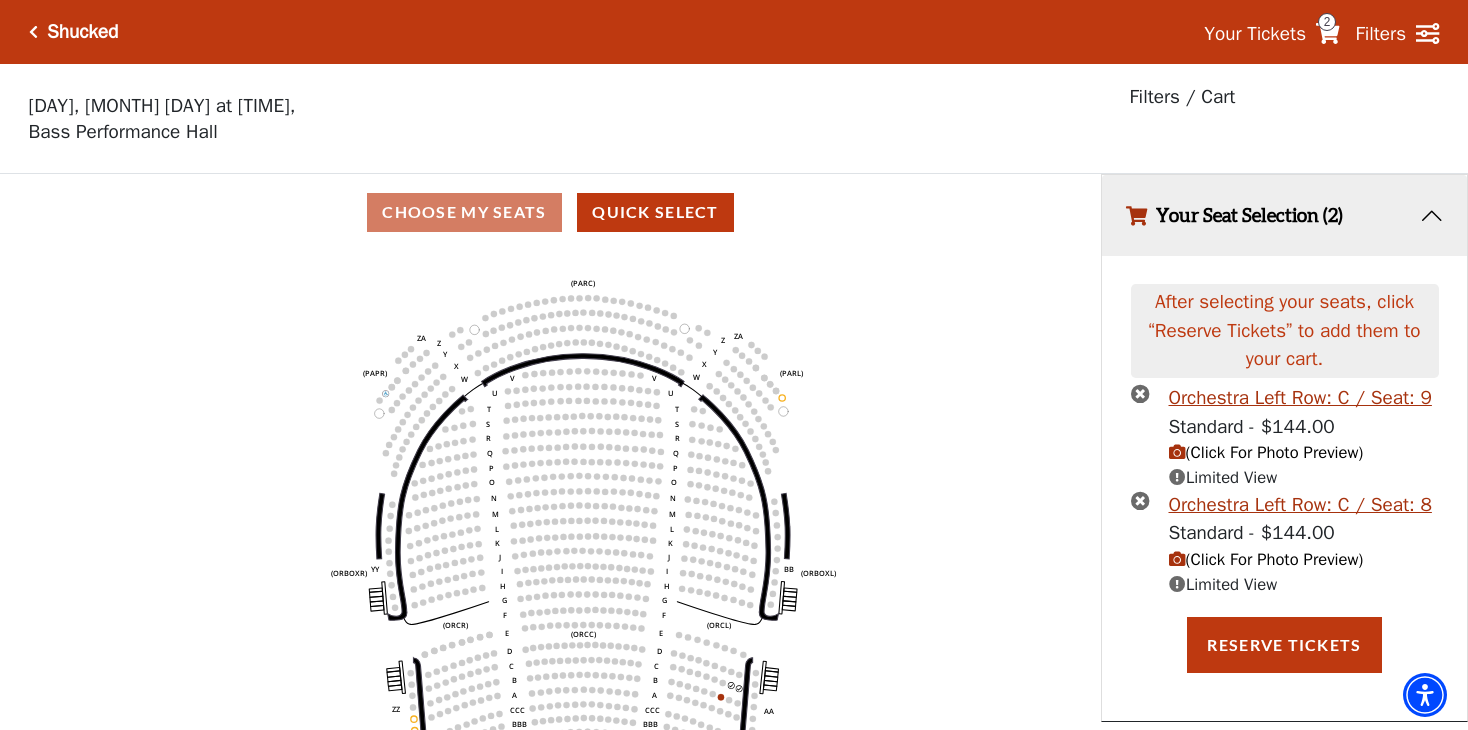 drag, startPoint x: 516, startPoint y: 291, endPoint x: 589, endPoint y: 543, distance: 262.36044 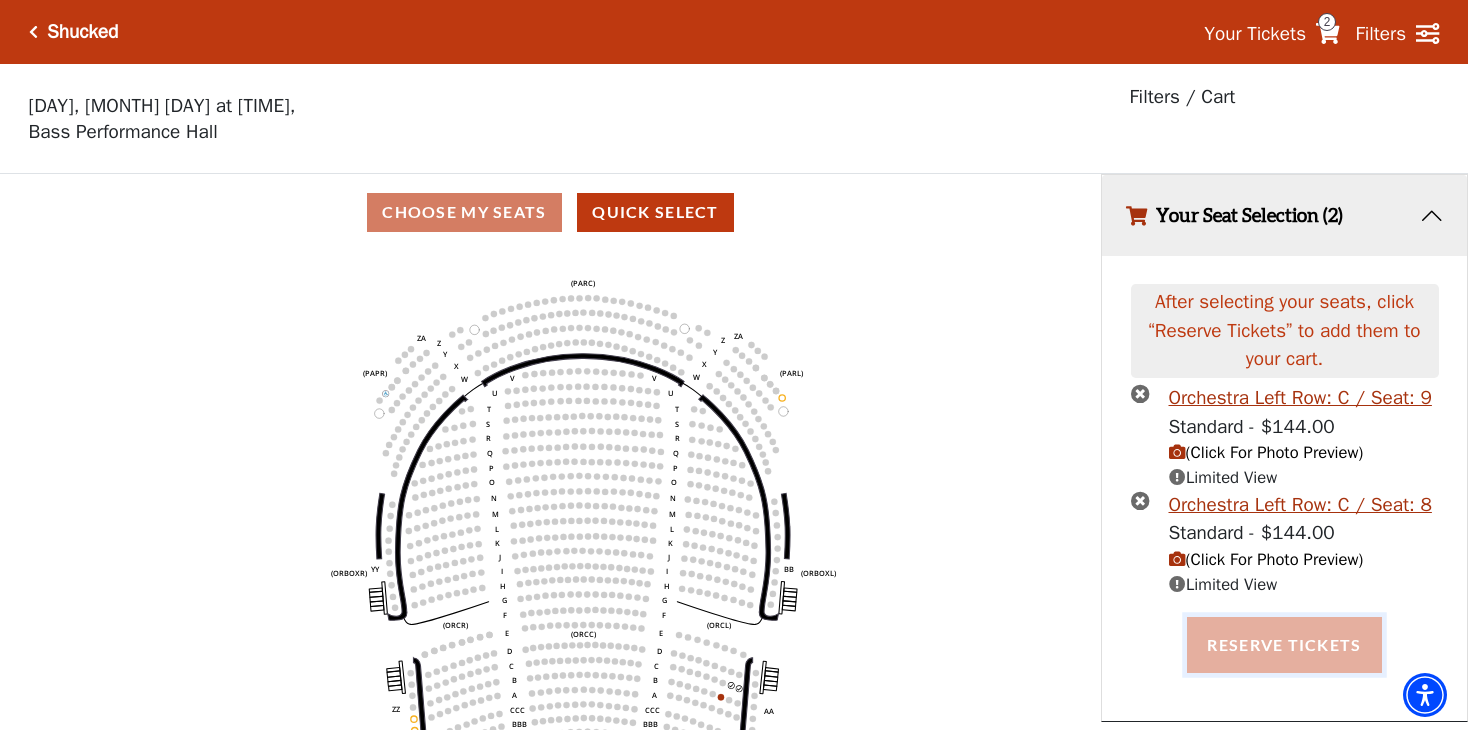 click on "Reserve Tickets" at bounding box center [1284, 645] 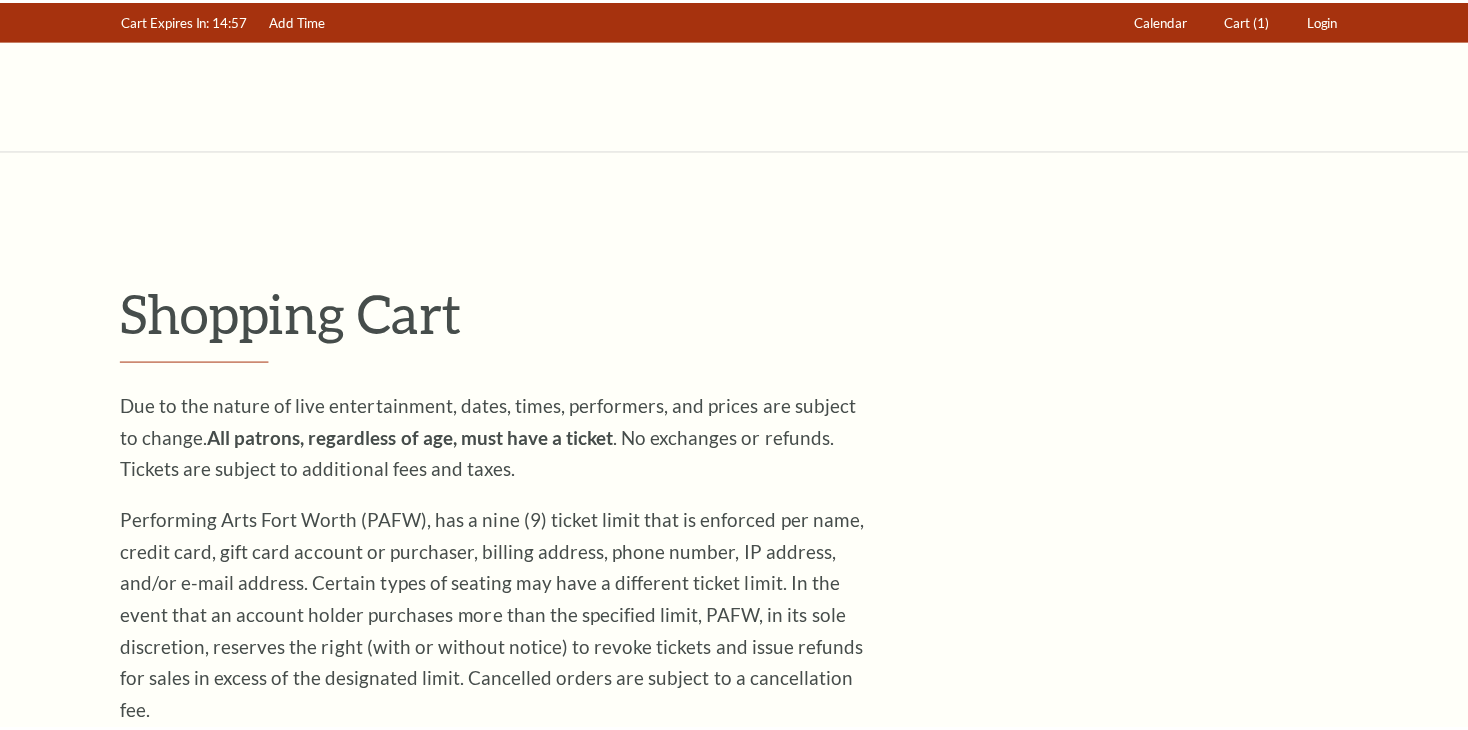 scroll, scrollTop: 0, scrollLeft: 0, axis: both 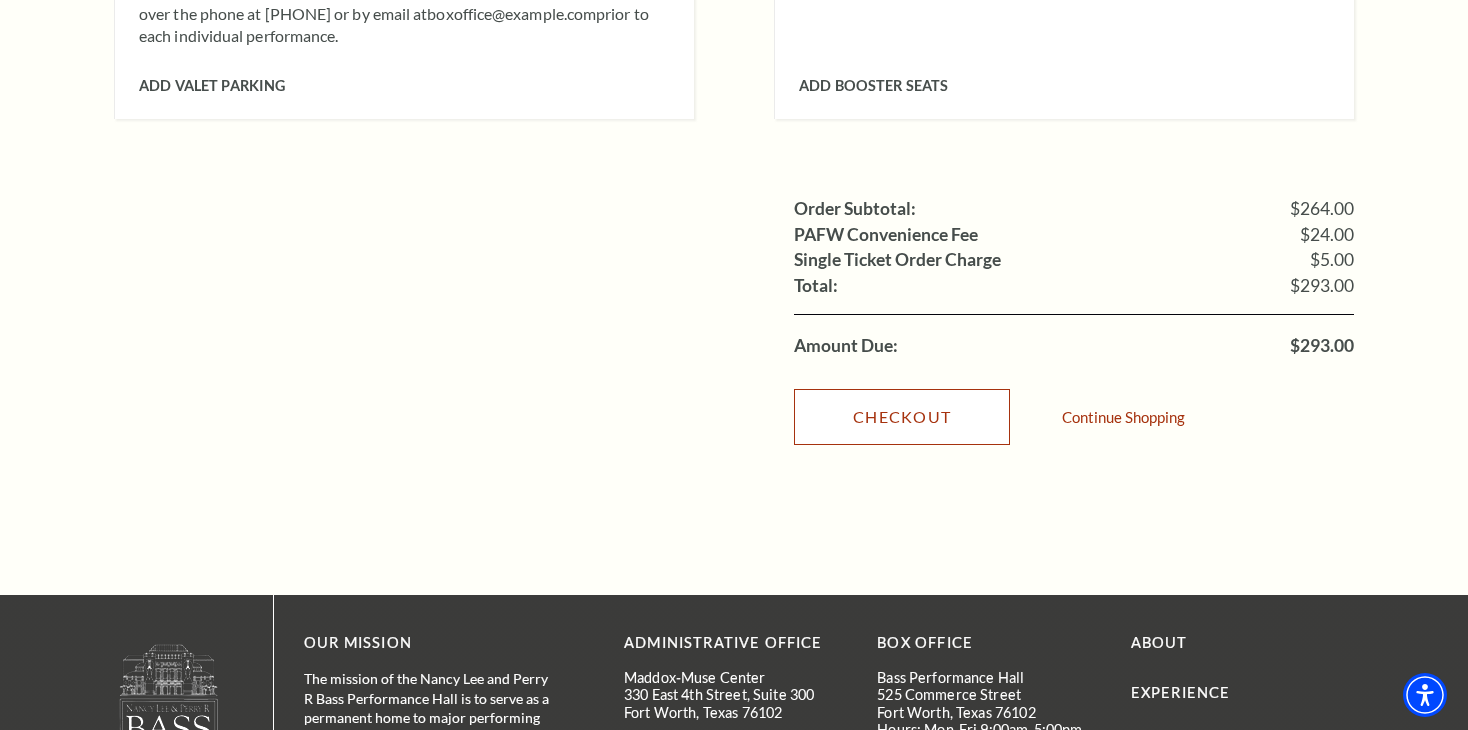 click on "Checkout" at bounding box center (902, 417) 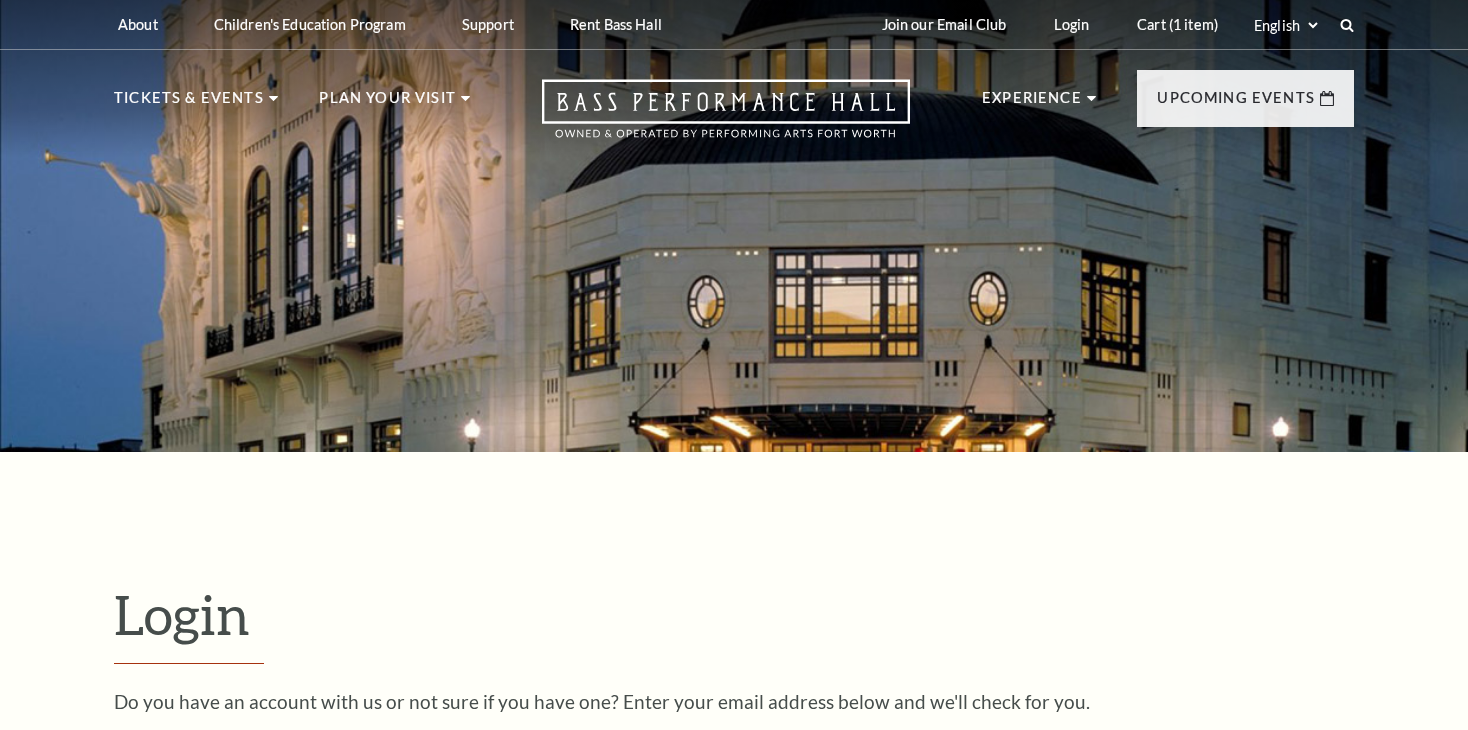 scroll, scrollTop: 490, scrollLeft: 0, axis: vertical 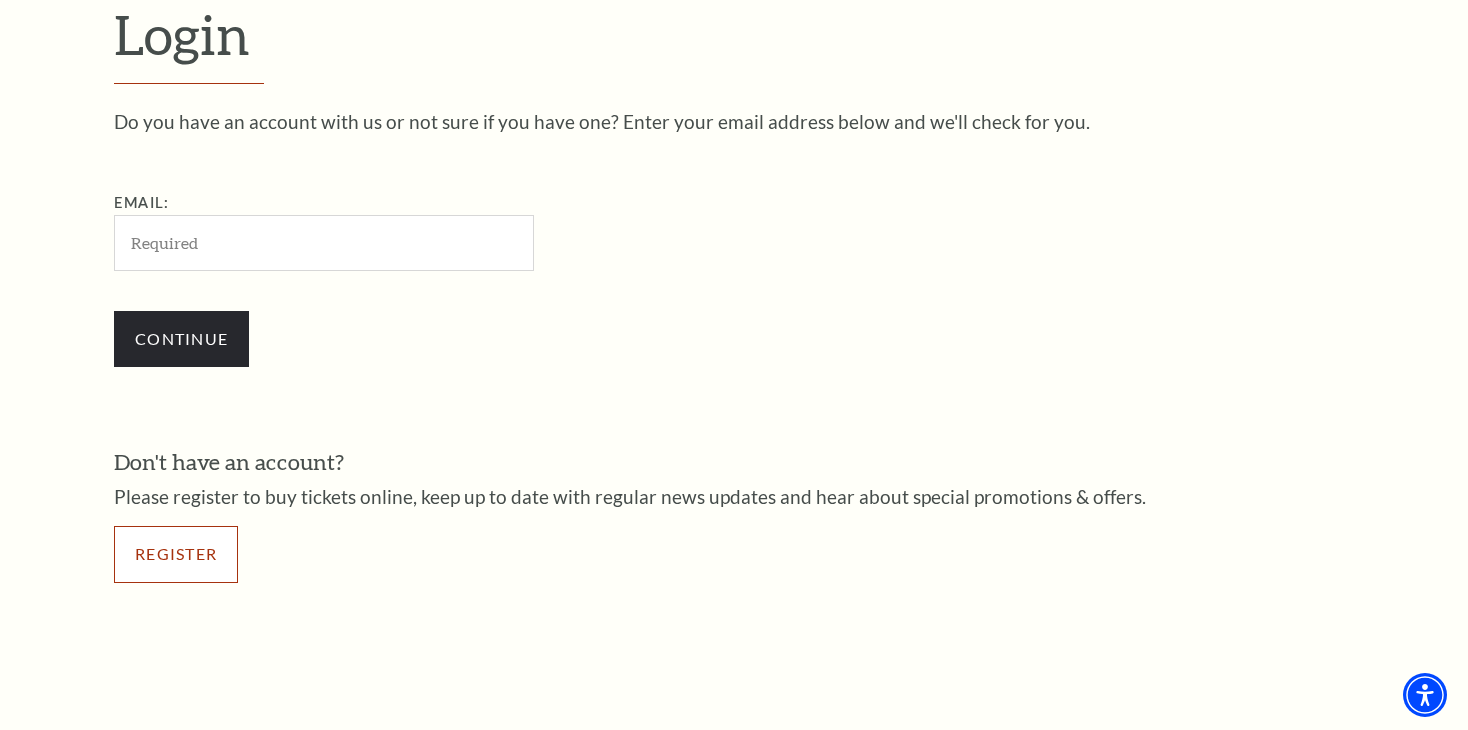 click on "Register" at bounding box center (176, 554) 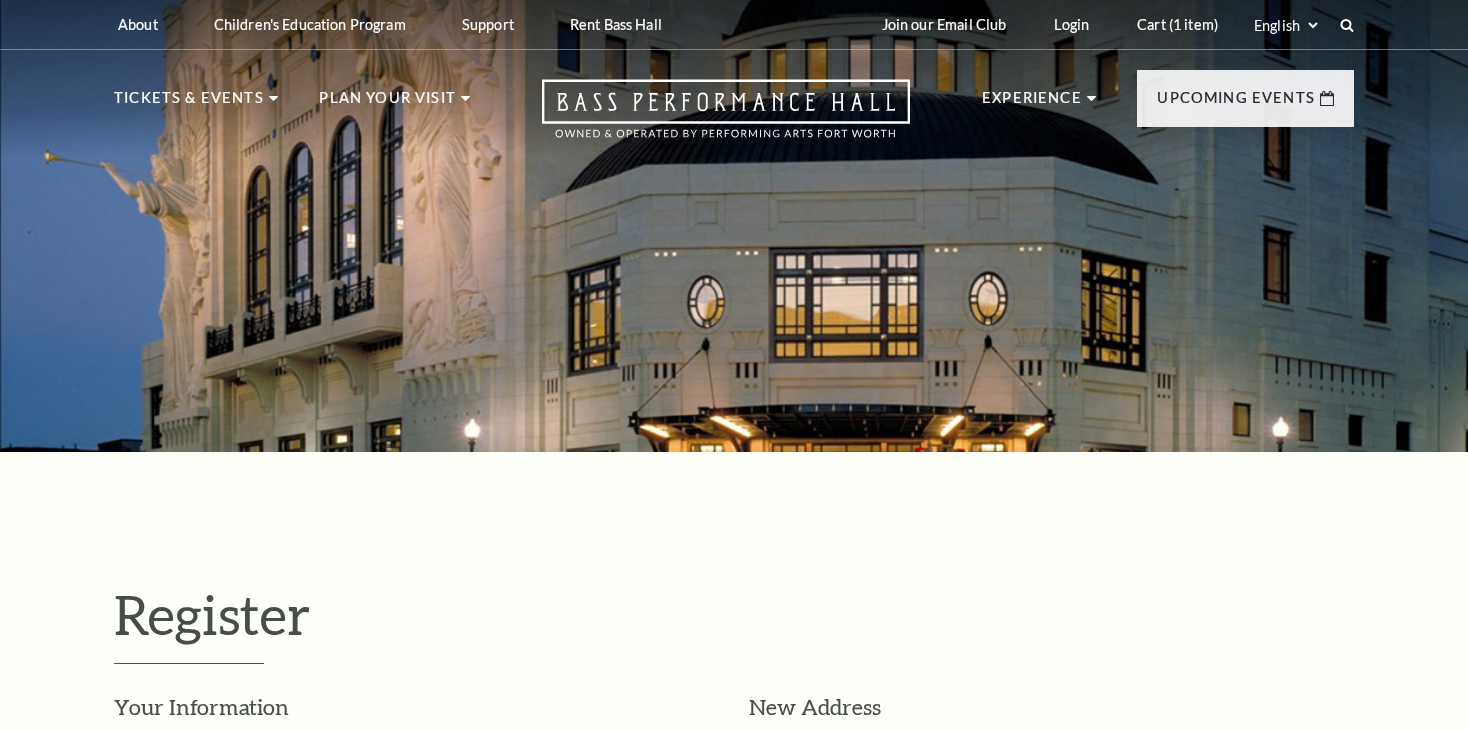 select on "1" 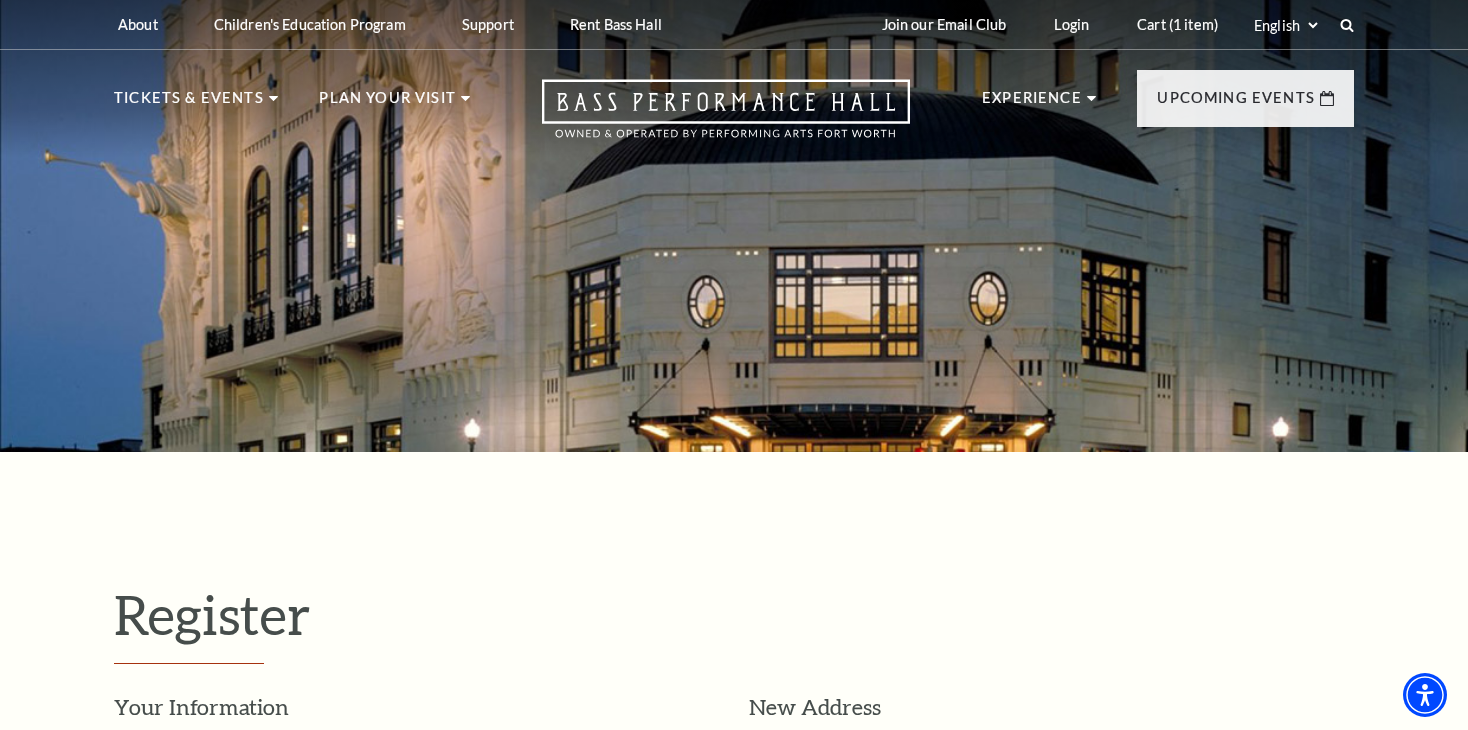 scroll, scrollTop: 639, scrollLeft: 0, axis: vertical 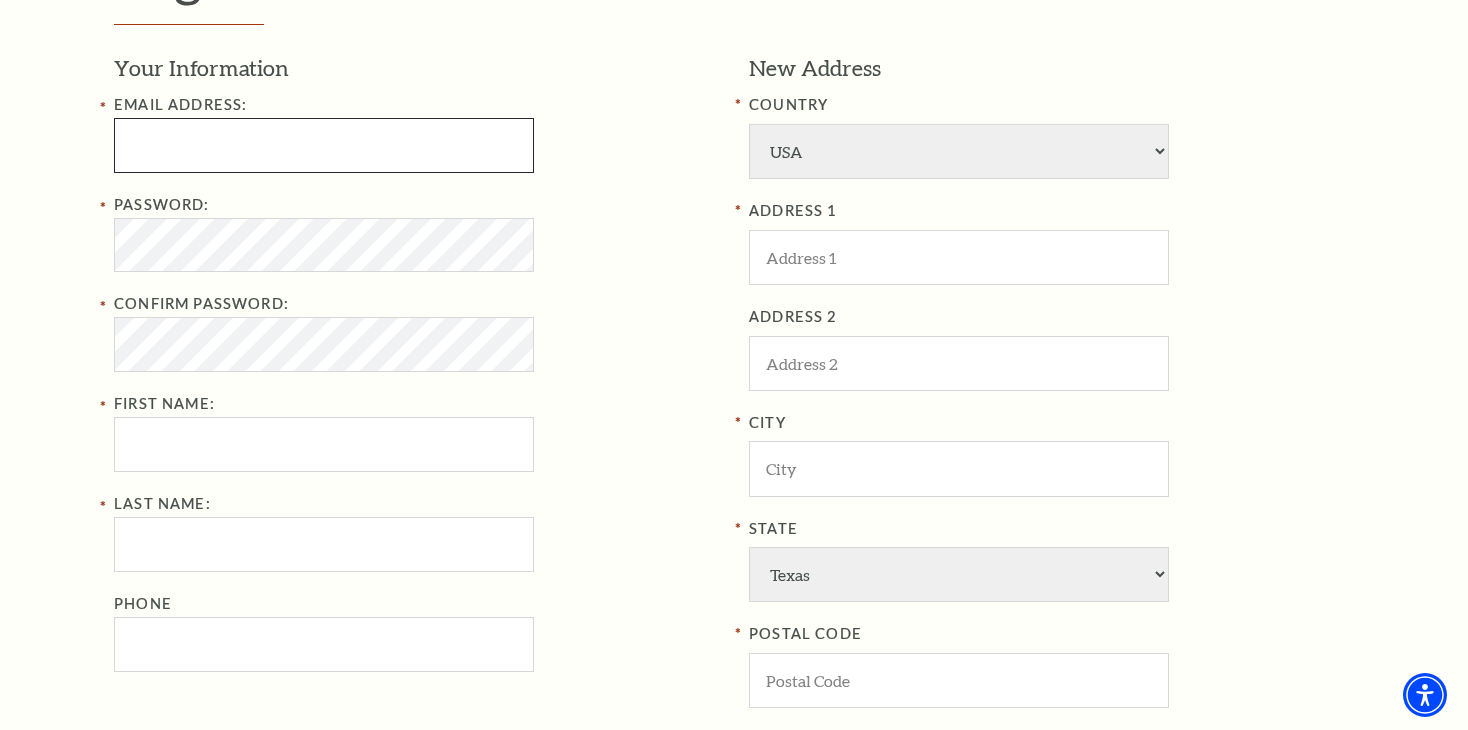 click at bounding box center [324, 145] 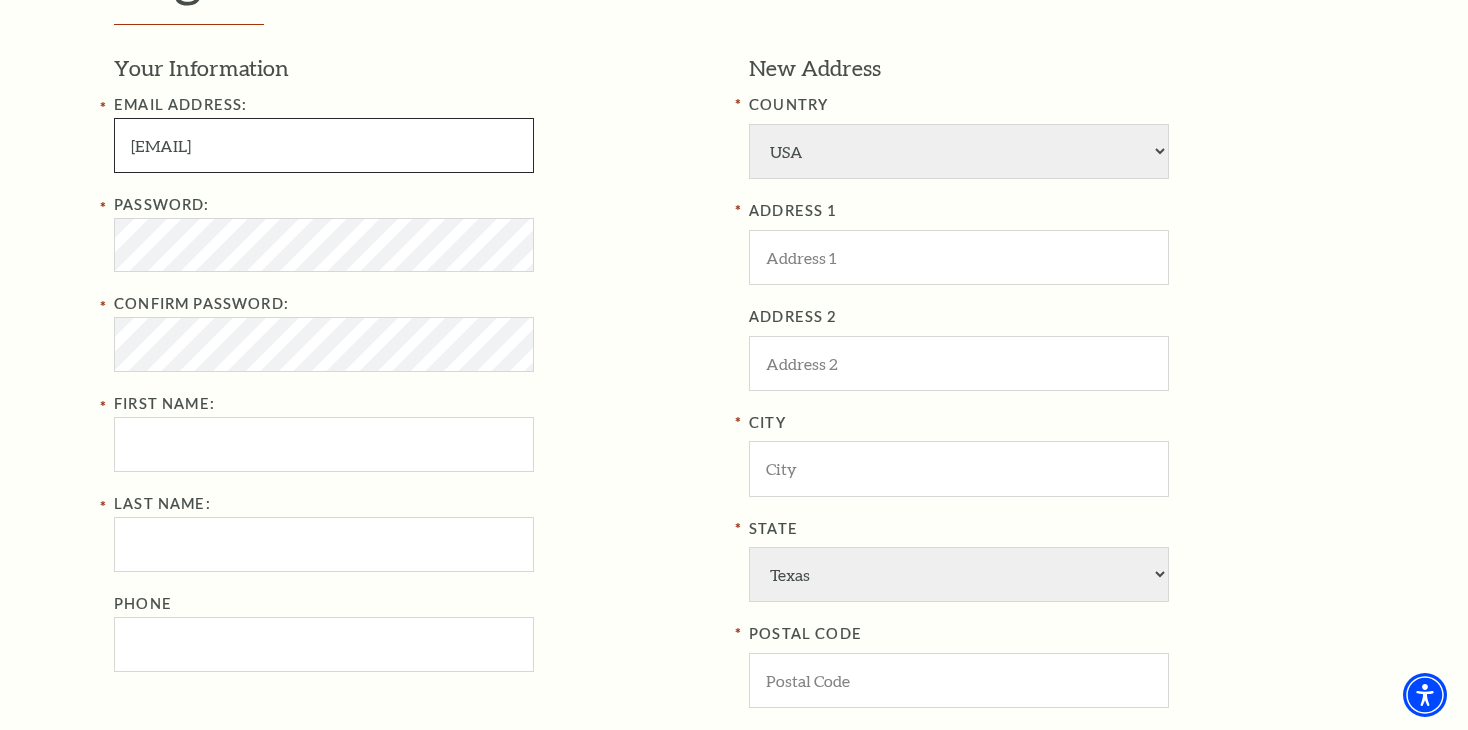 type on "[EMAIL]" 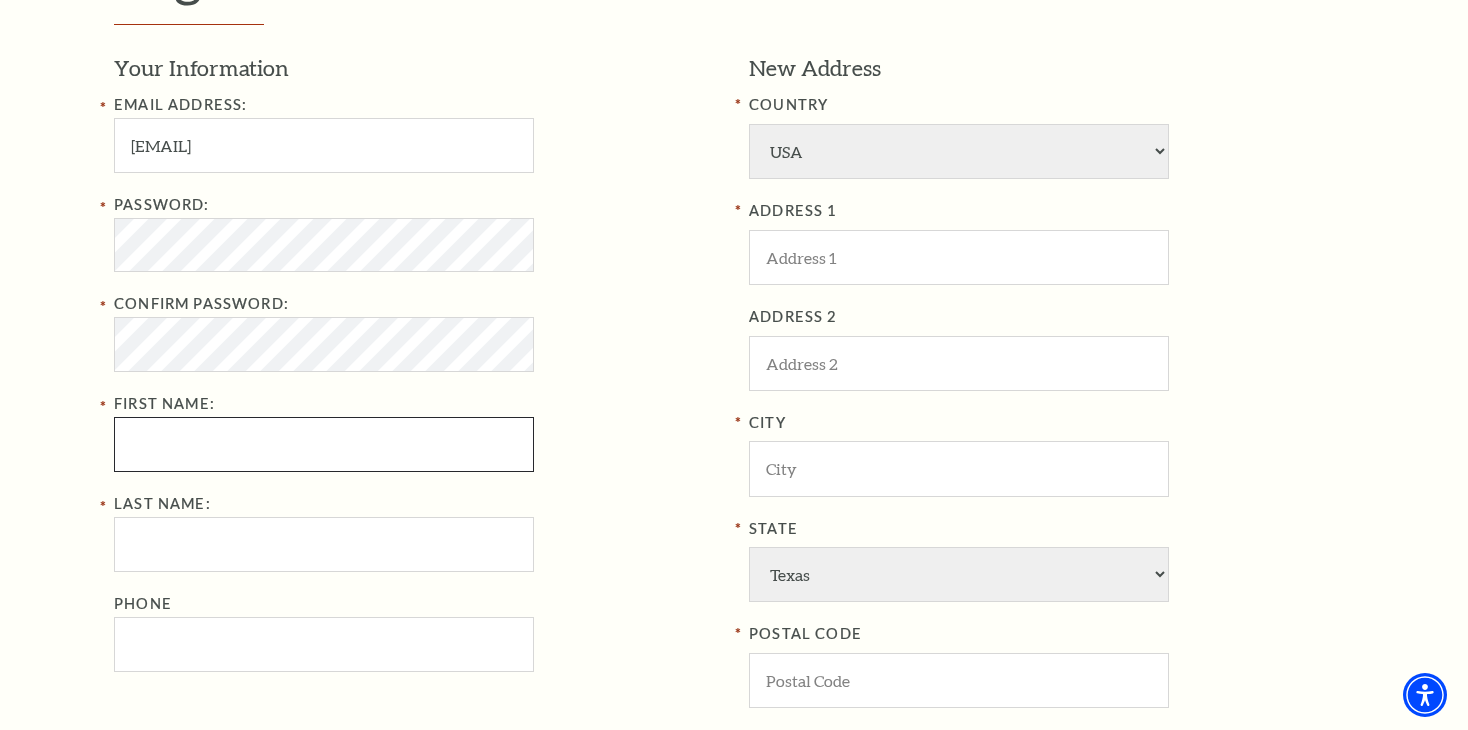 click on "First Name:" at bounding box center [324, 444] 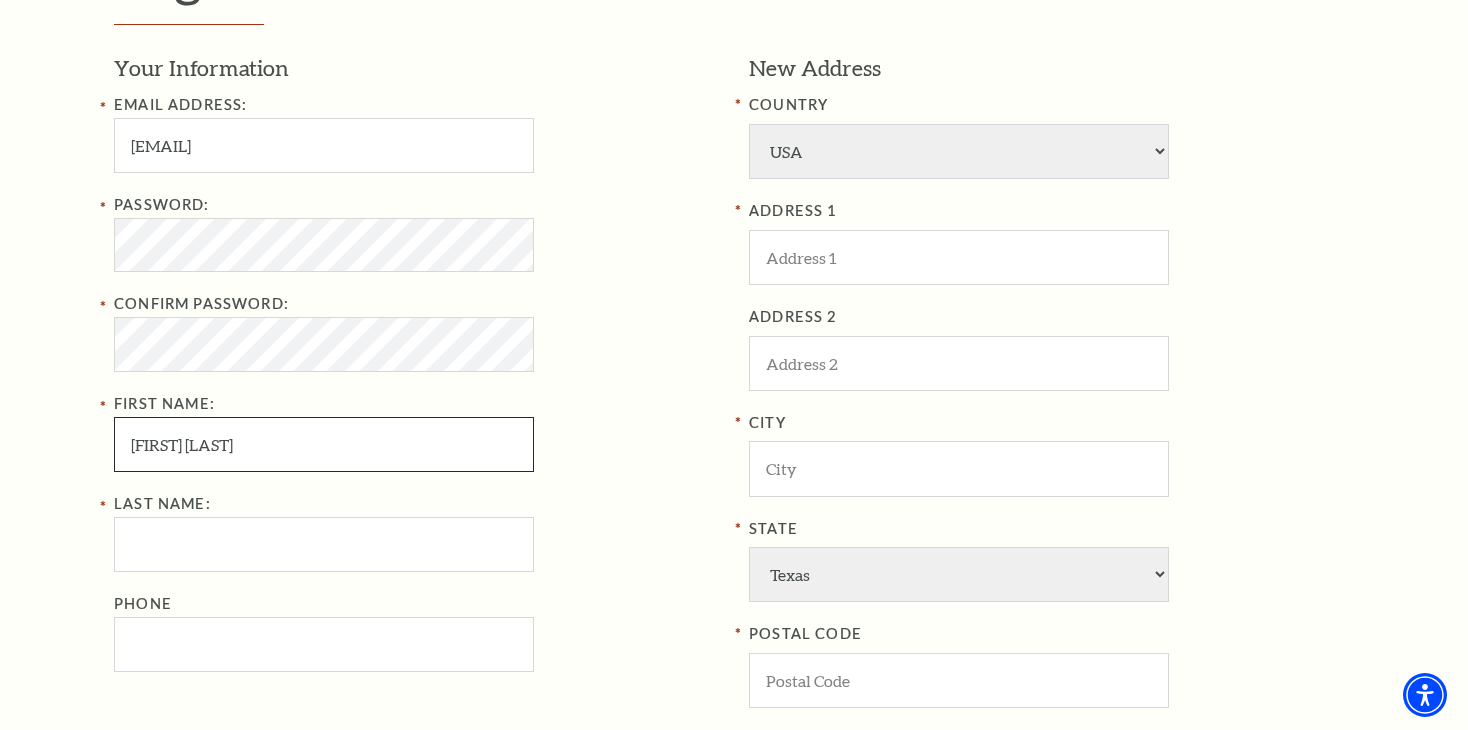 type on "[FIRST] [MIDDLE] [LAST]" 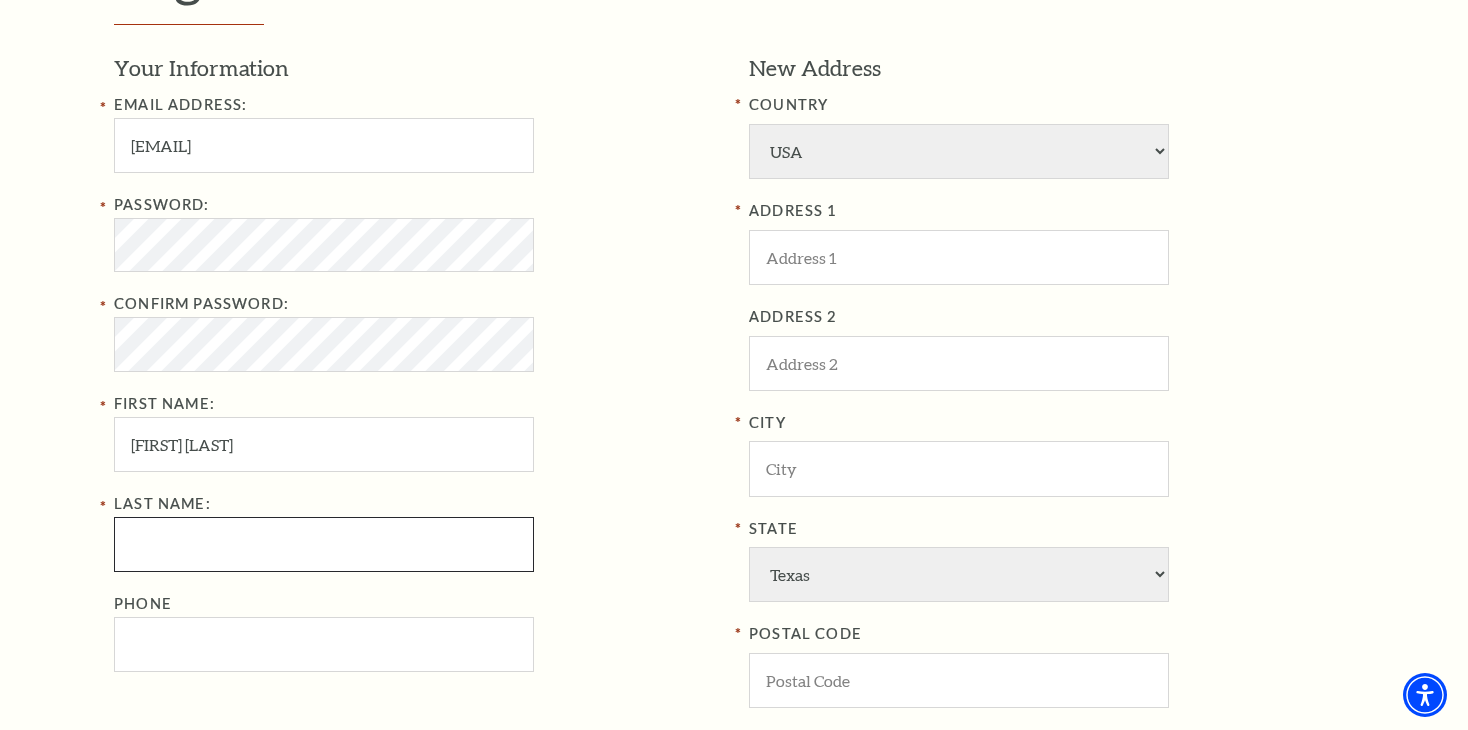 click on "Last Name:" at bounding box center [324, 544] 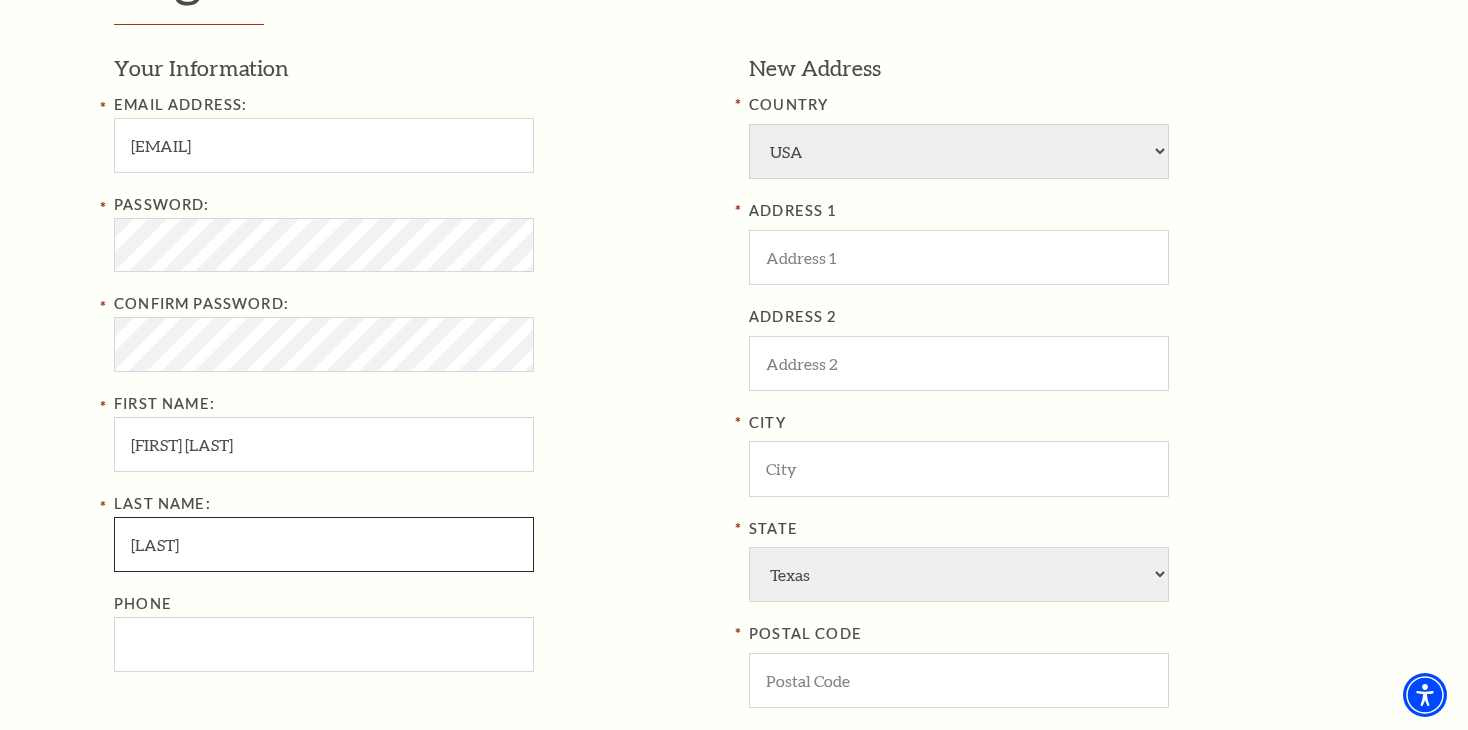 type on "Marsden" 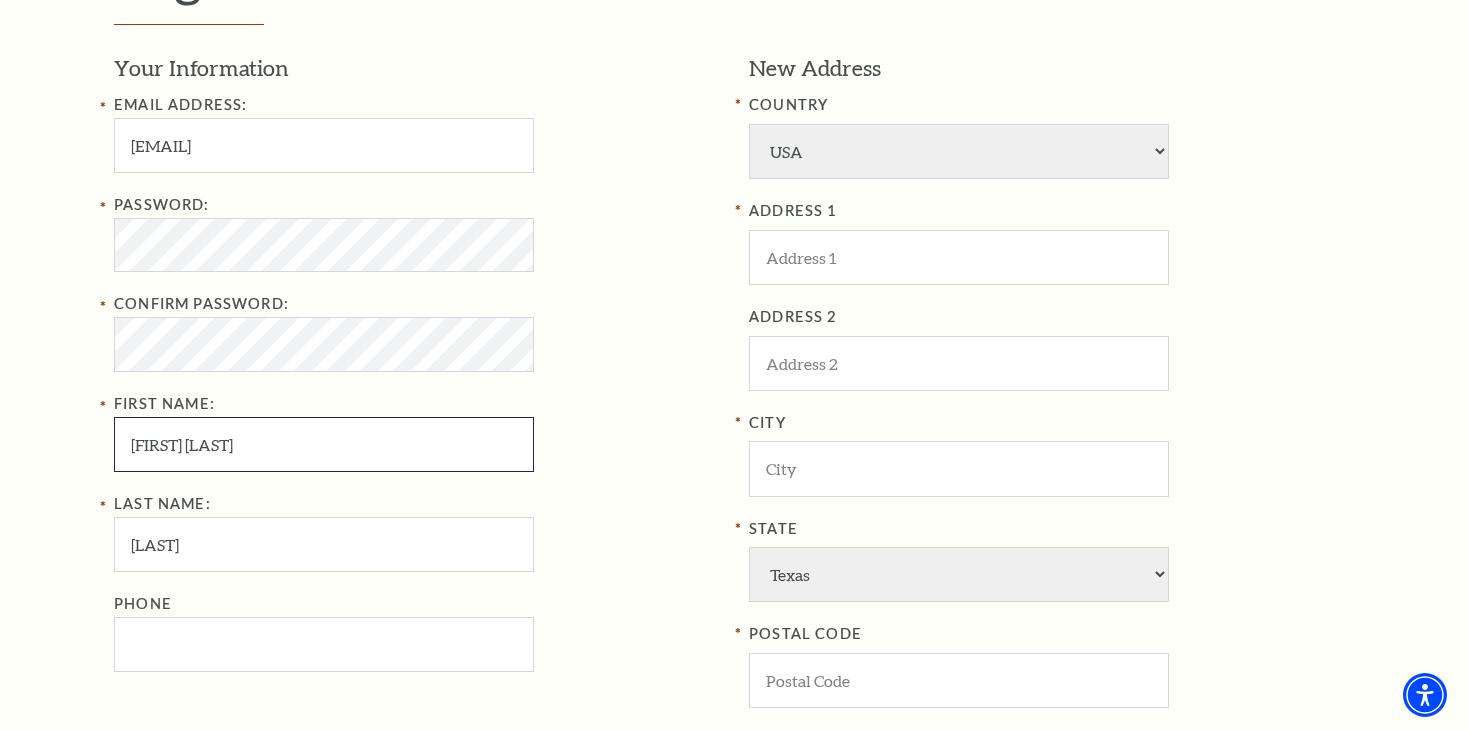 click on "[FIRST] [MIDDLE] [LAST]" at bounding box center [324, 444] 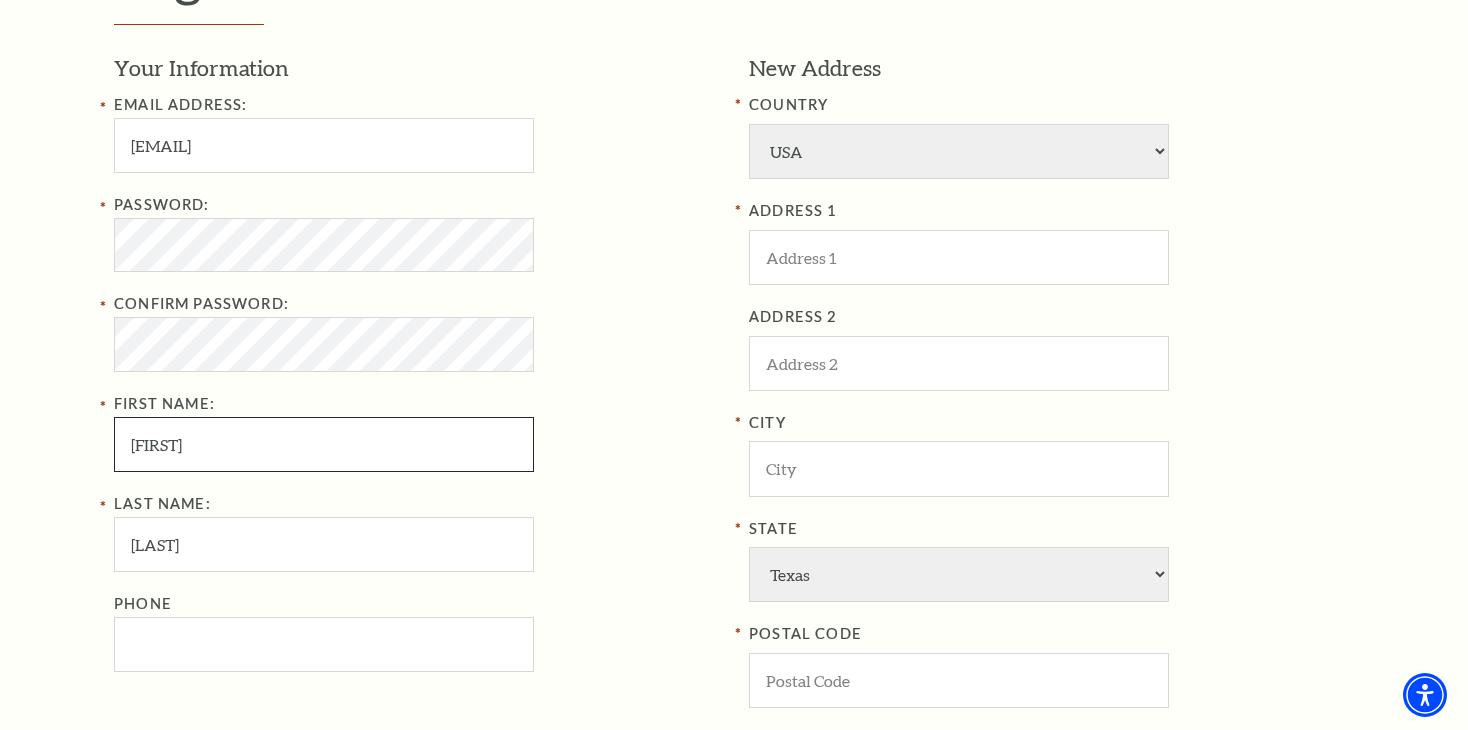 type on "Richard A" 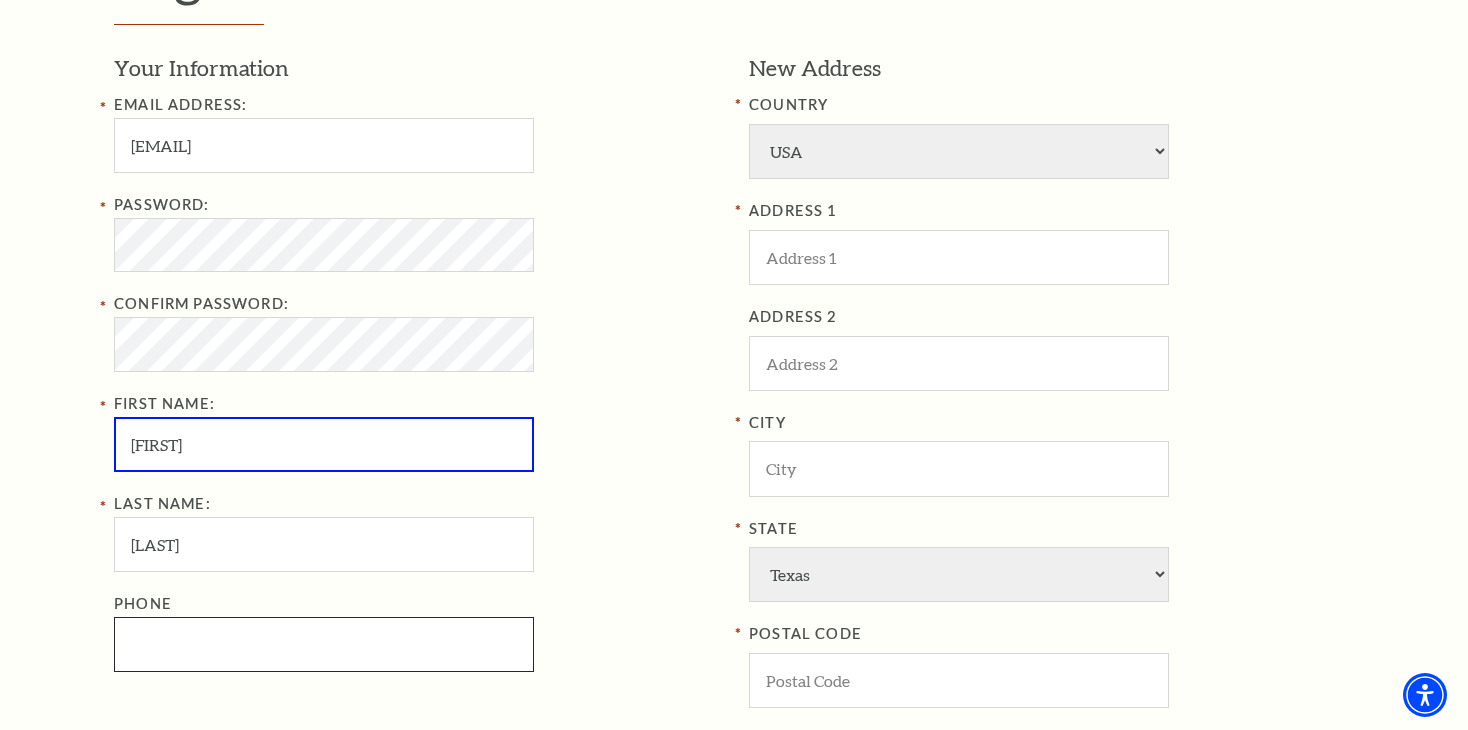 click on "Phone" at bounding box center [324, 644] 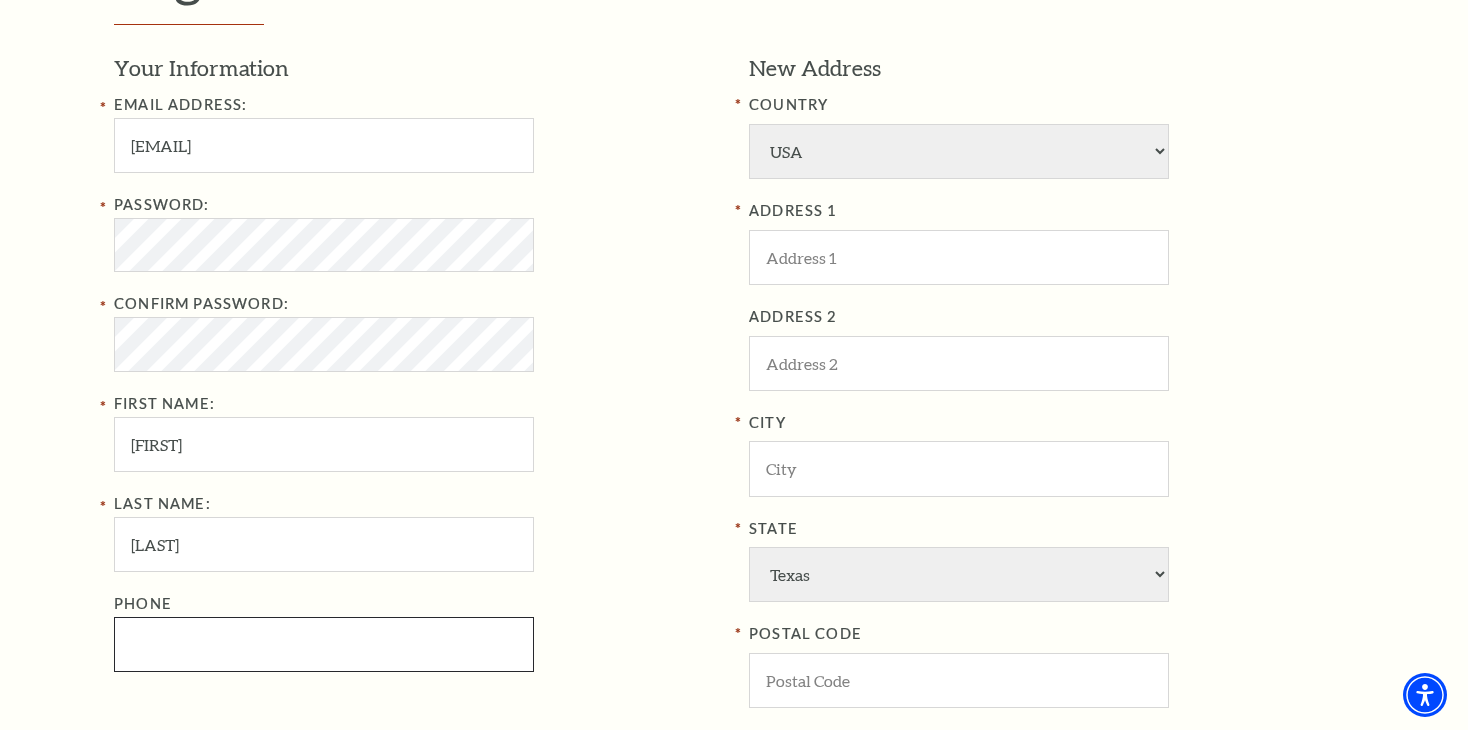 paste on "5756364059" 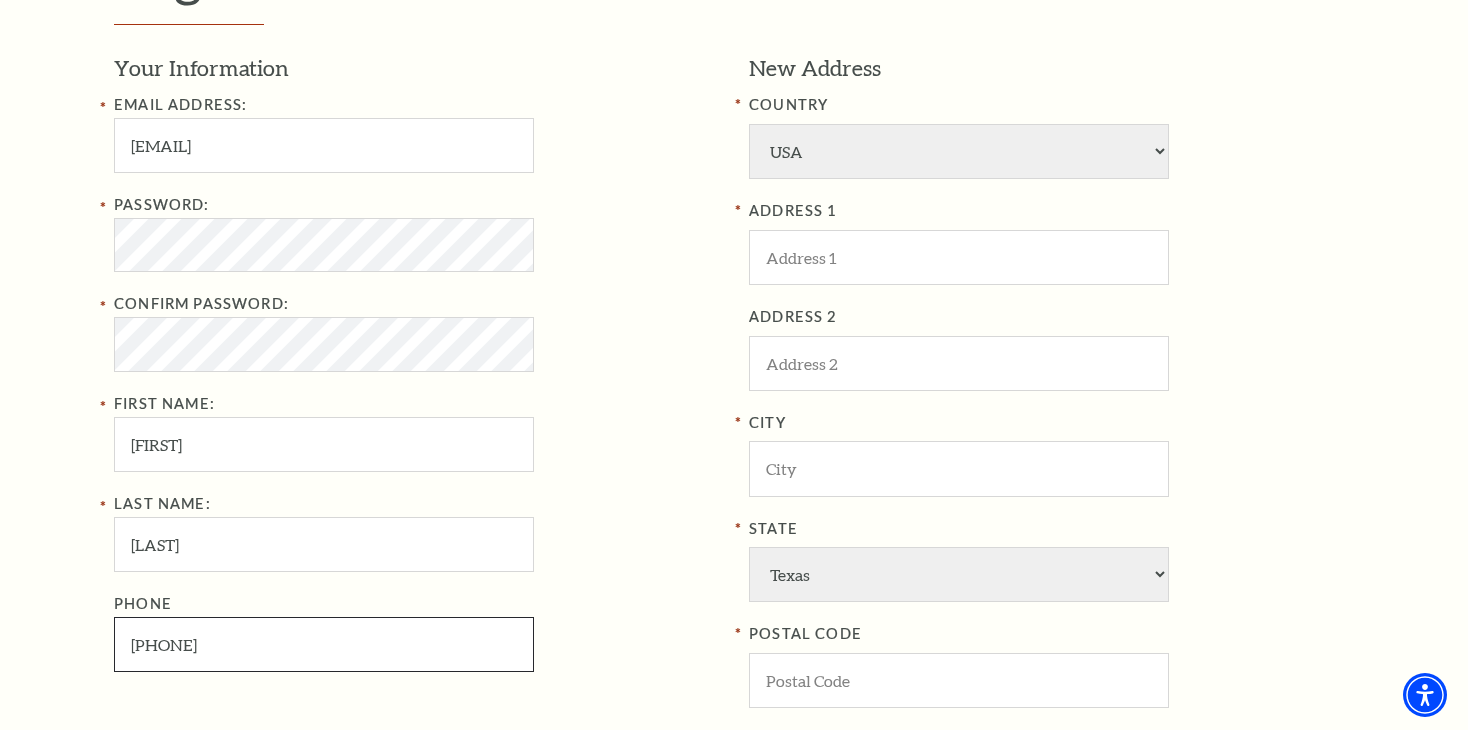 type on "575-636-4000" 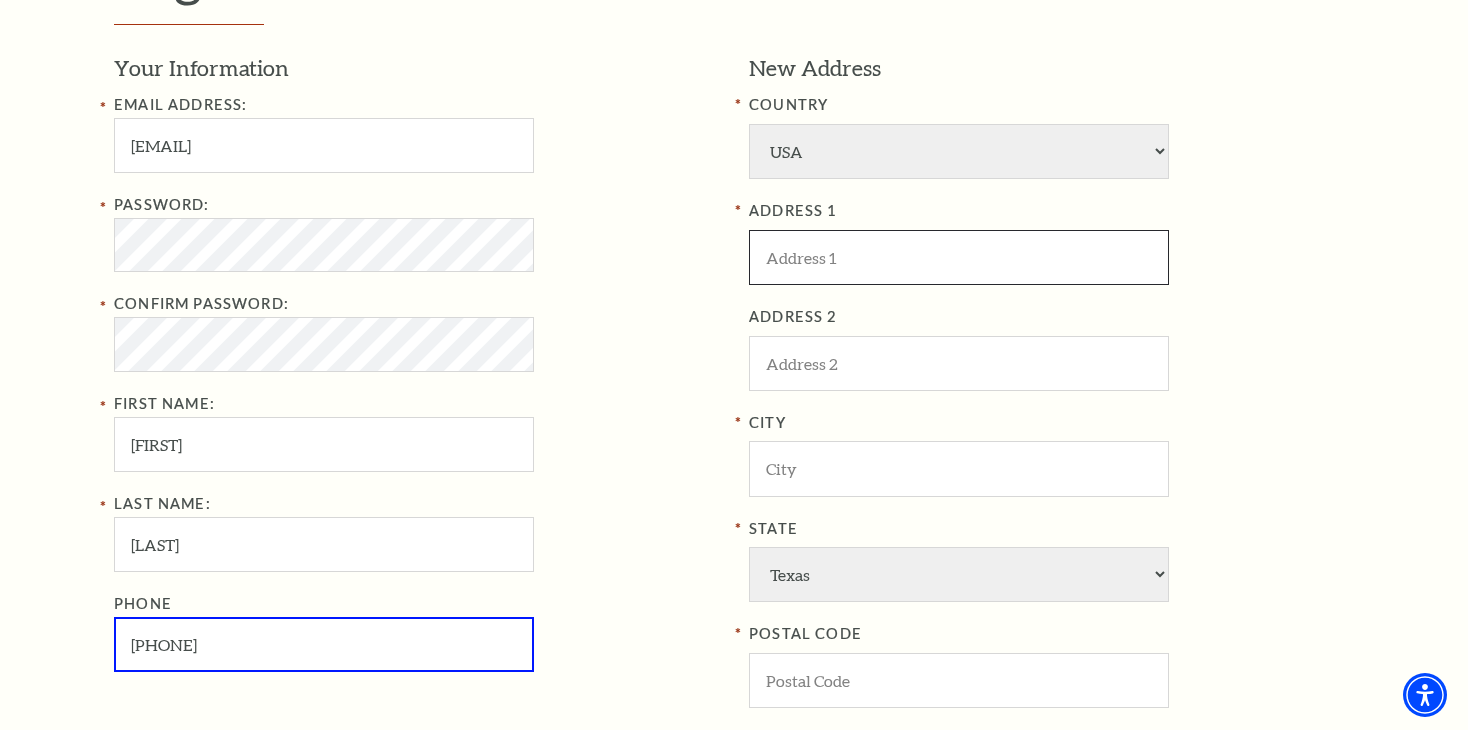 click at bounding box center (959, 257) 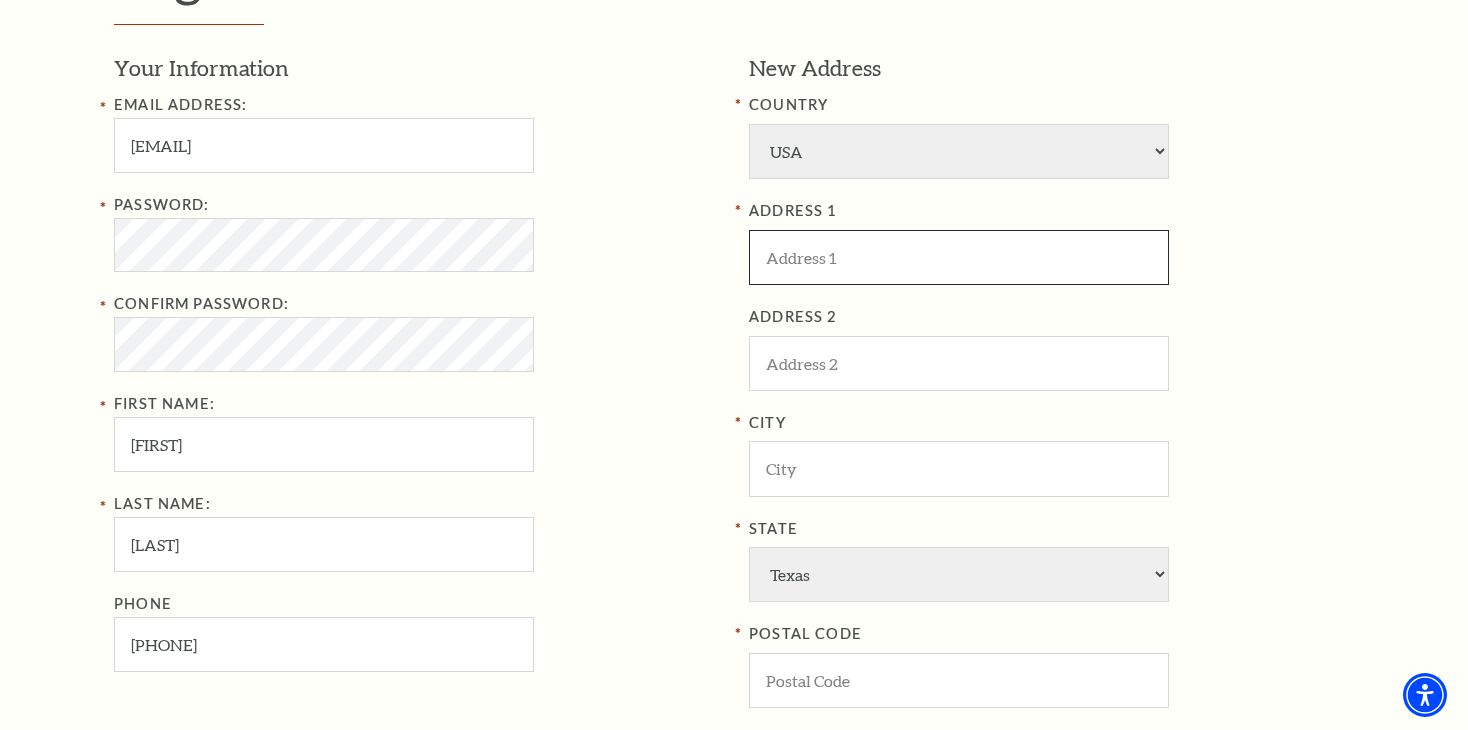paste on "[NUMBER] [STREET] [DIRECTION]" 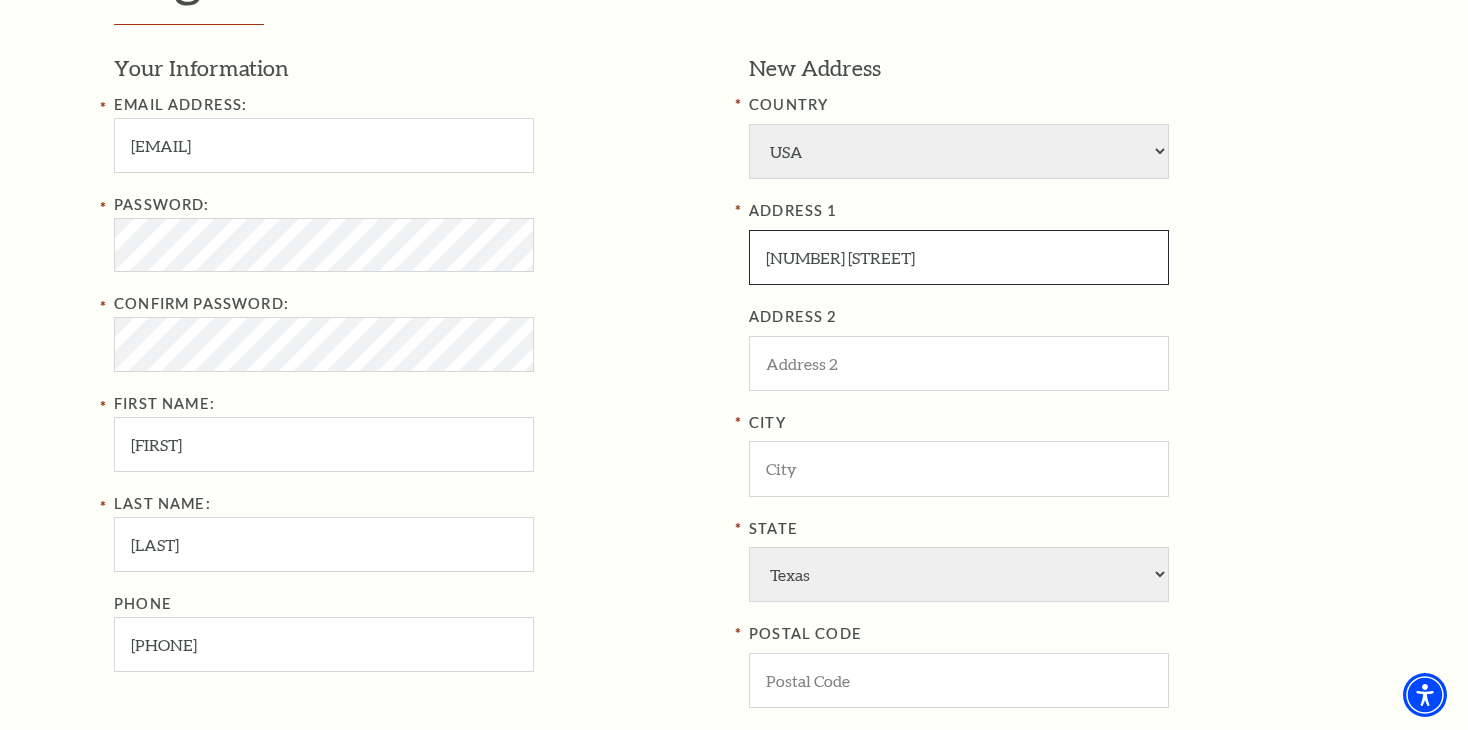 type on "[NUMBER] [STREET] [DIRECTION]" 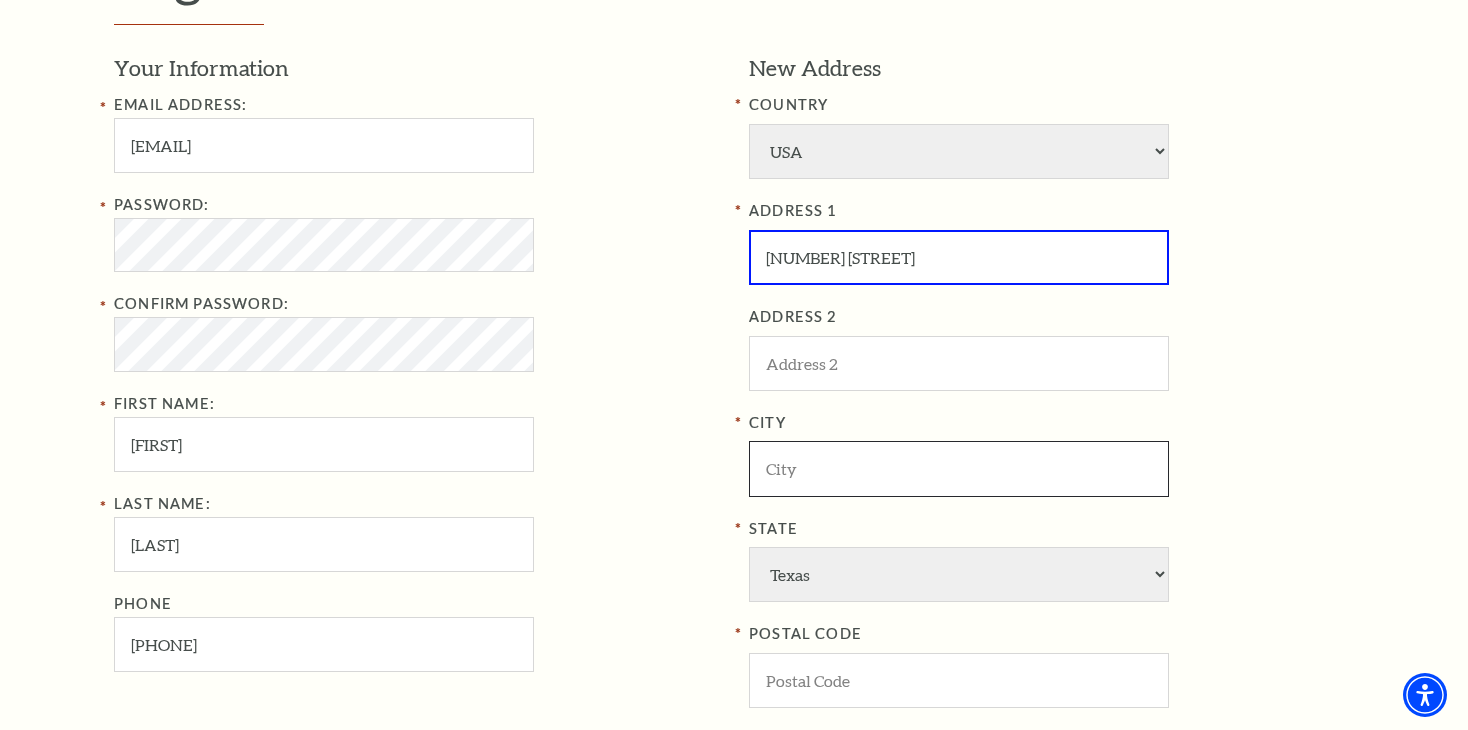 click at bounding box center (959, 468) 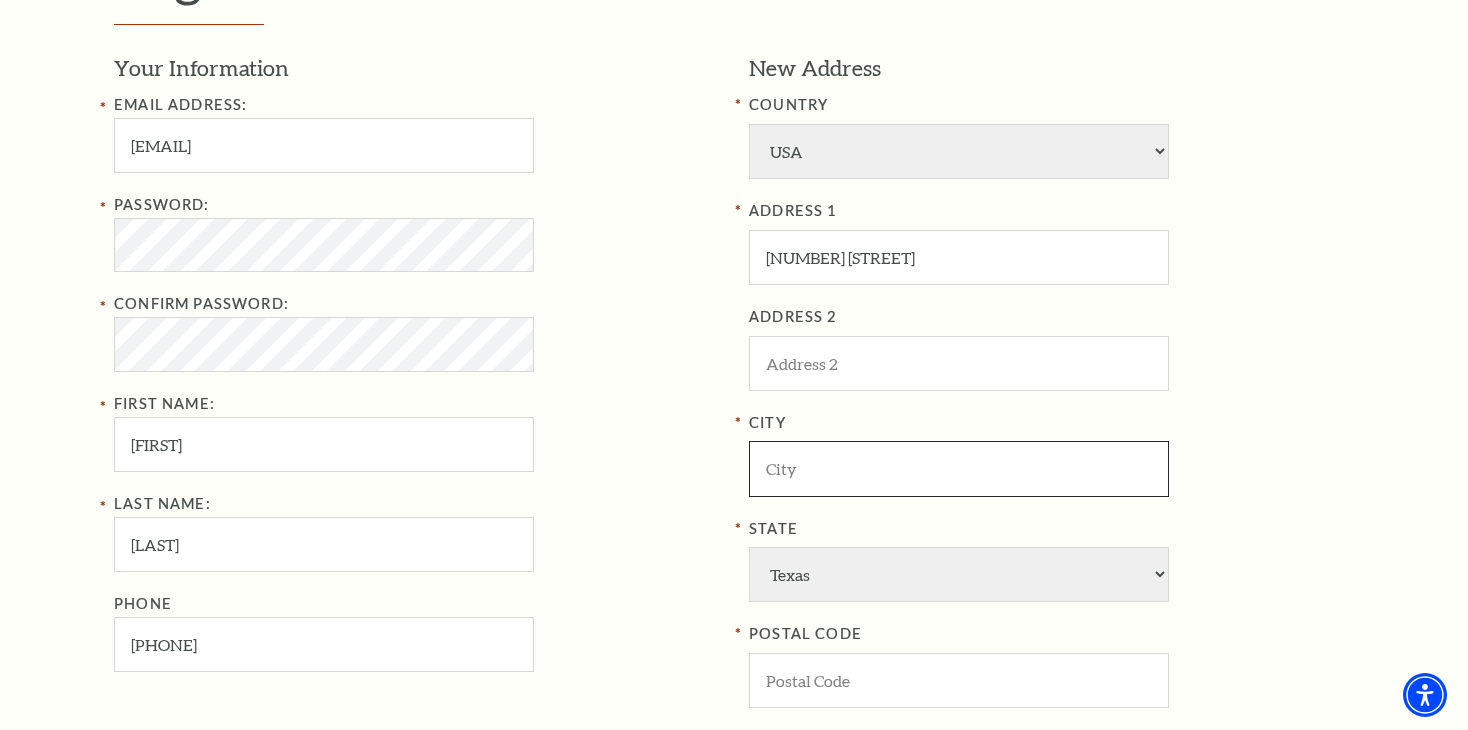 paste on "[CITY]" 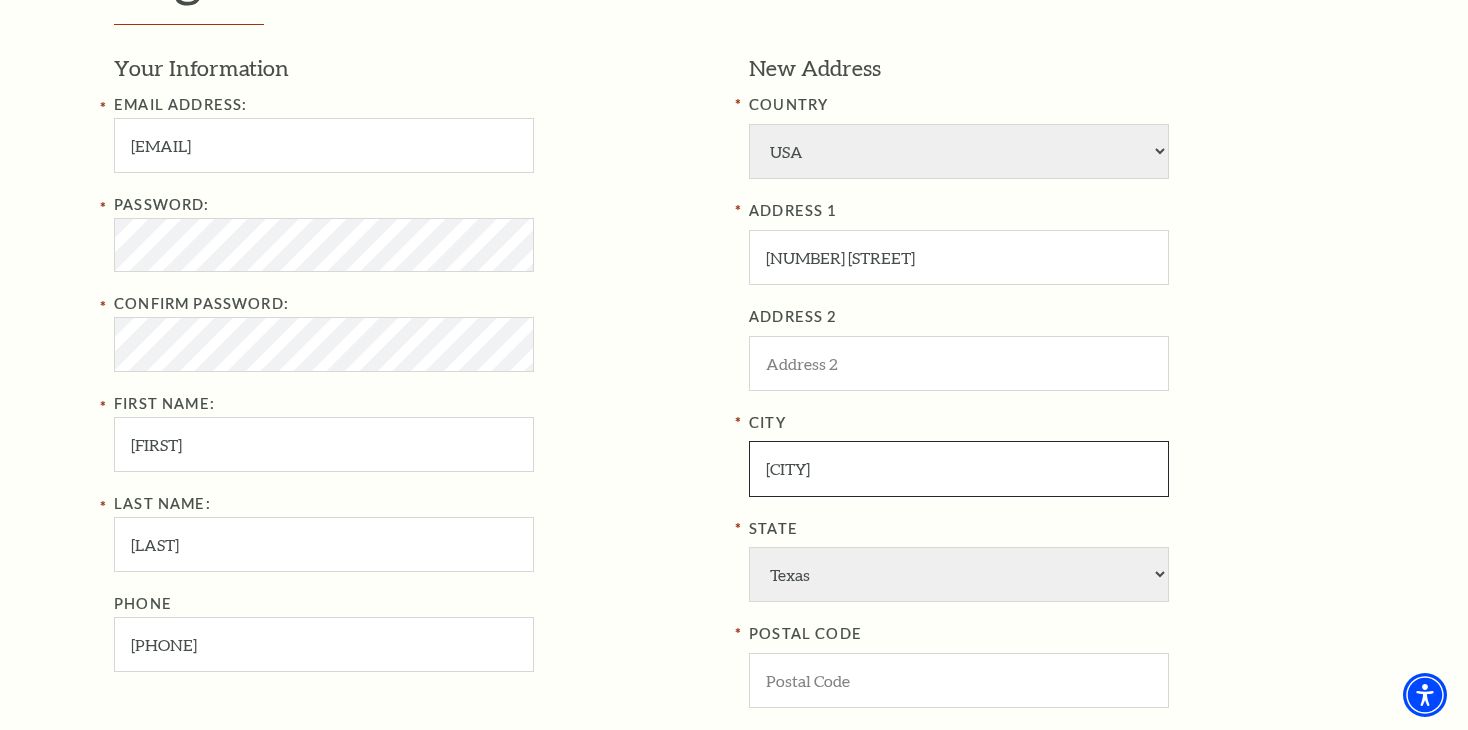 type on "[CITY]" 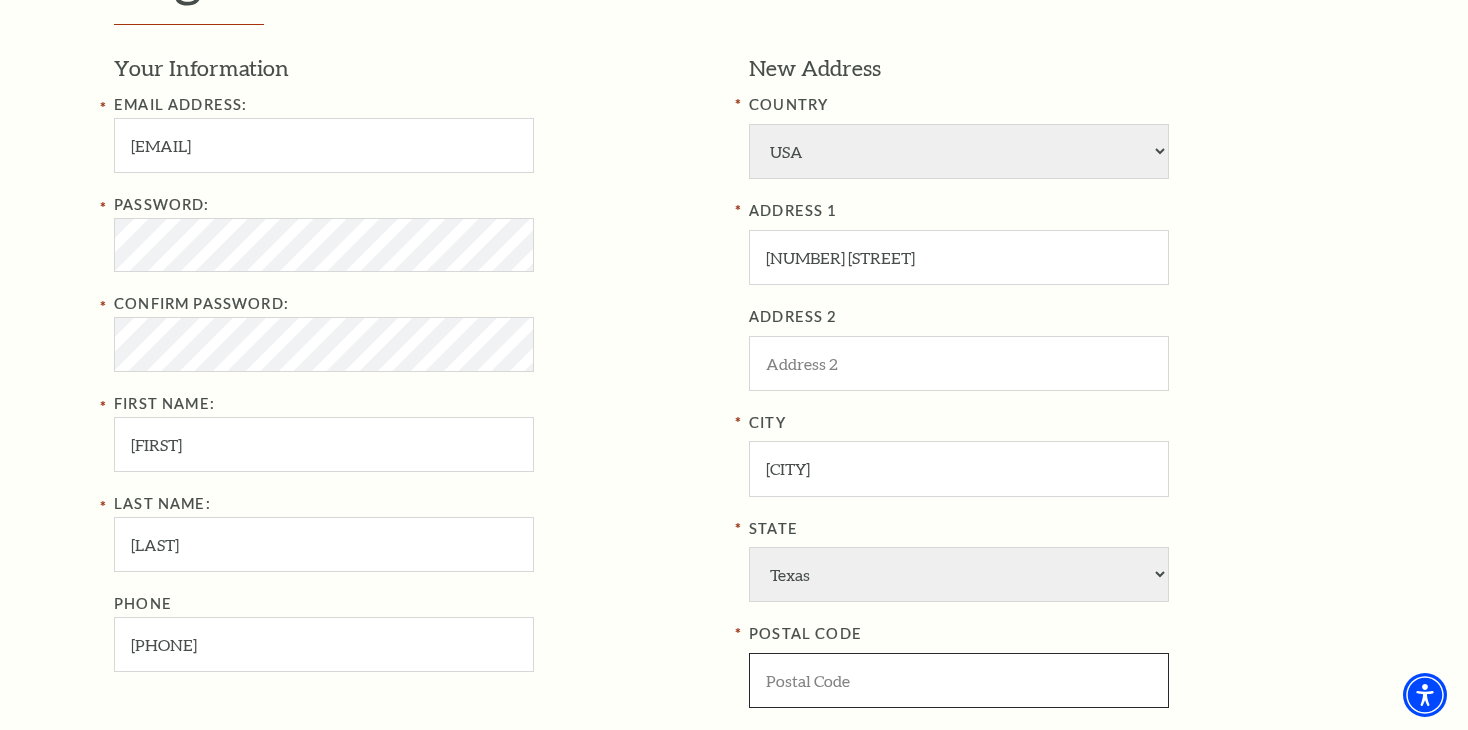 click at bounding box center [959, 680] 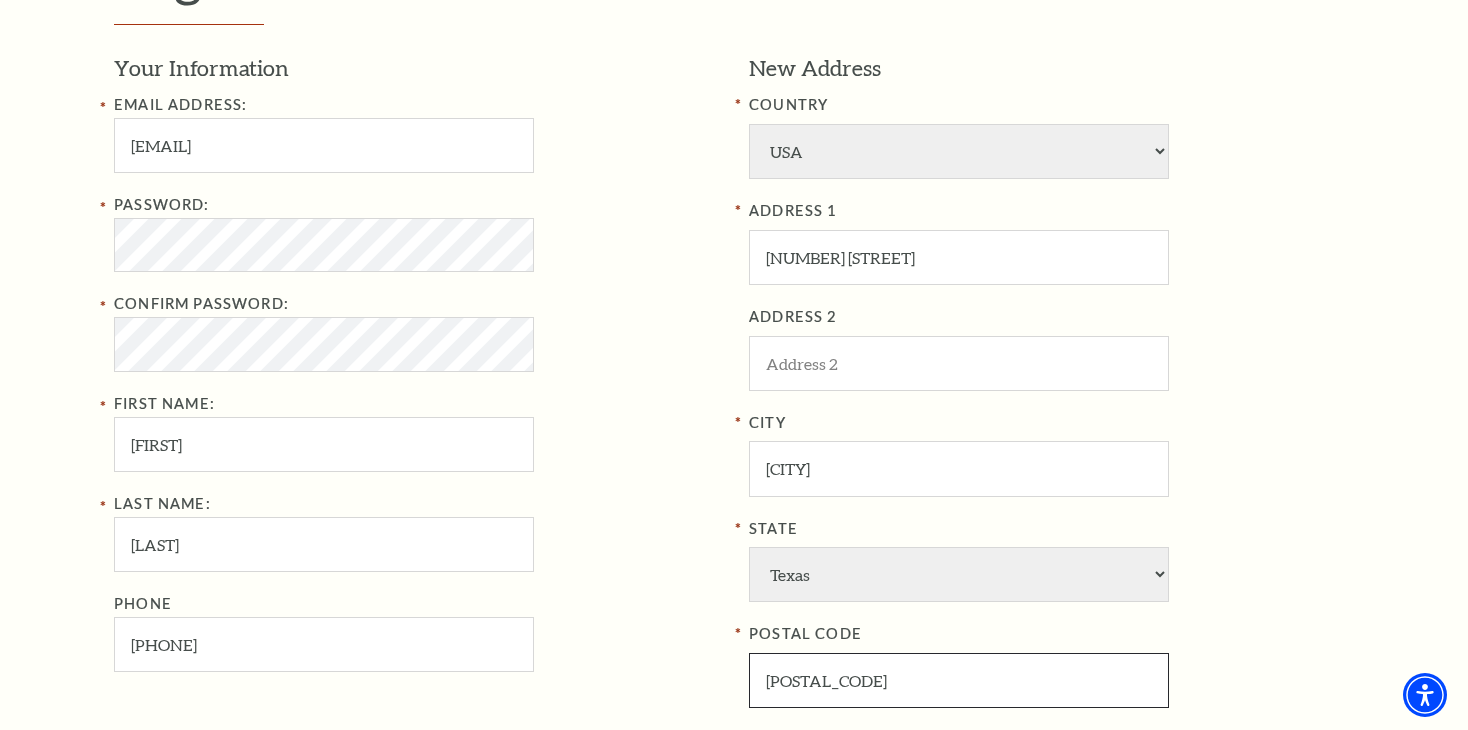 type on "[POSTAL_CODE]" 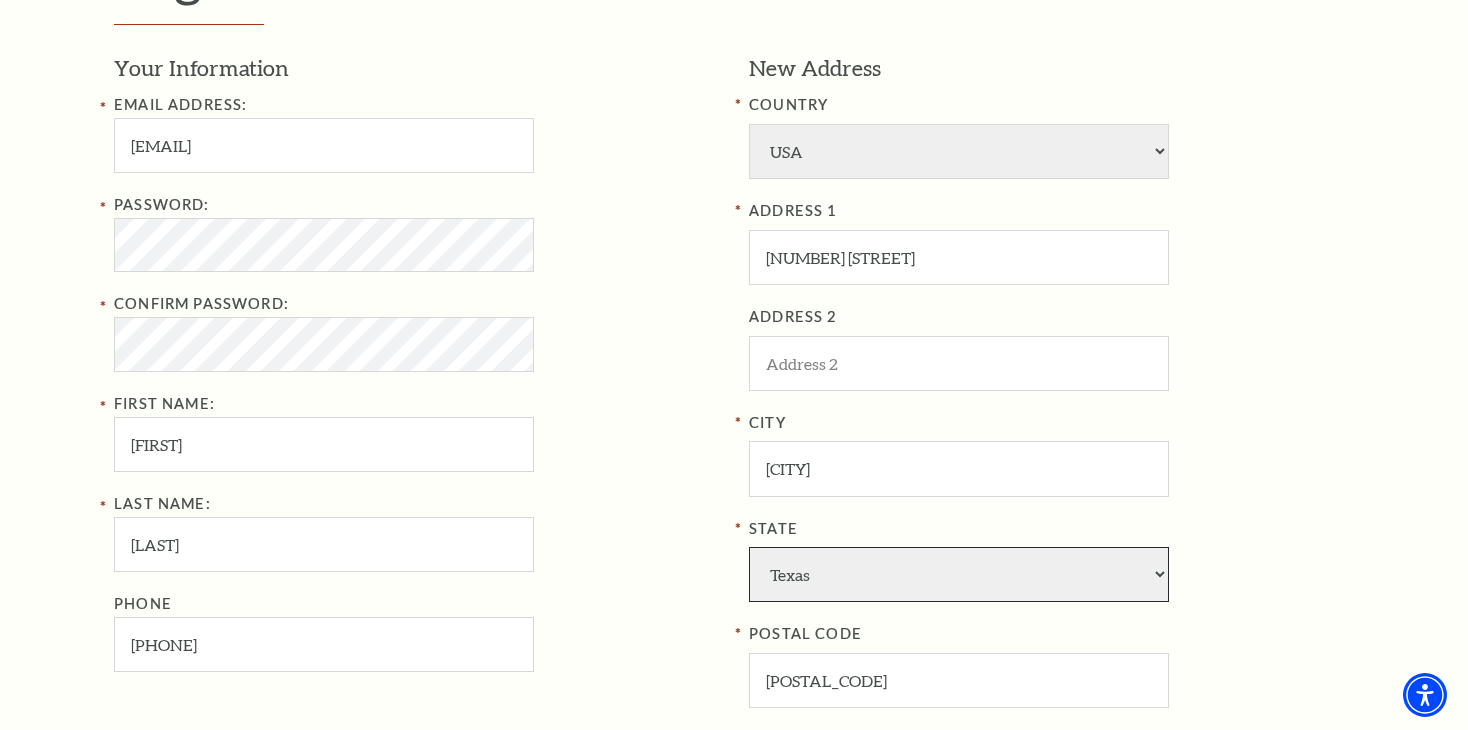 click on "Alabama Alaska American Embassy American Embassy American Samoa Arizona Arkansas Armed Forces California Colorado Connecticut D.C. Delaware Florida Georgia Guam Hawaii Idaho Illinois Indiana Iowa Kansas Kentucky Louisiana Maine Marshall Islands Maryland Massachusetts Michigan Micronesia Minnesota Mississippi Missouri Montana Nebraska Nevada New Hampshire New Jersey New Mexico New York North Carolina North Dakota Northern Mariana Is. Ohio Oklahoma Oregon Palau Pennsylvania Puerto Rico Rhode Island South Carolina South Dakota Tennessee Texas Trust Territories Utah Vermont Virgin Islands Virginia Washington West Virginia Wisconsin Wyoming" at bounding box center (959, 574) 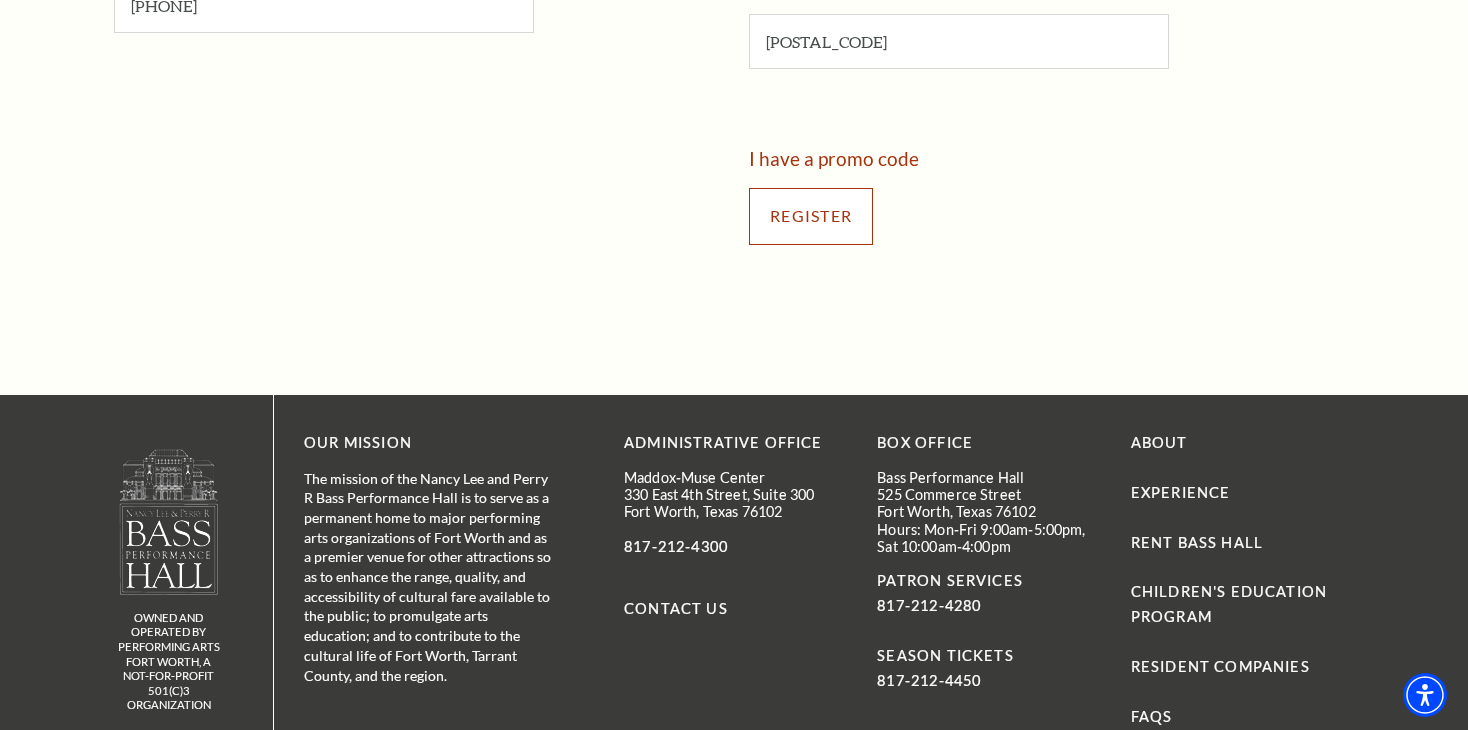 click on "Register" at bounding box center [811, 216] 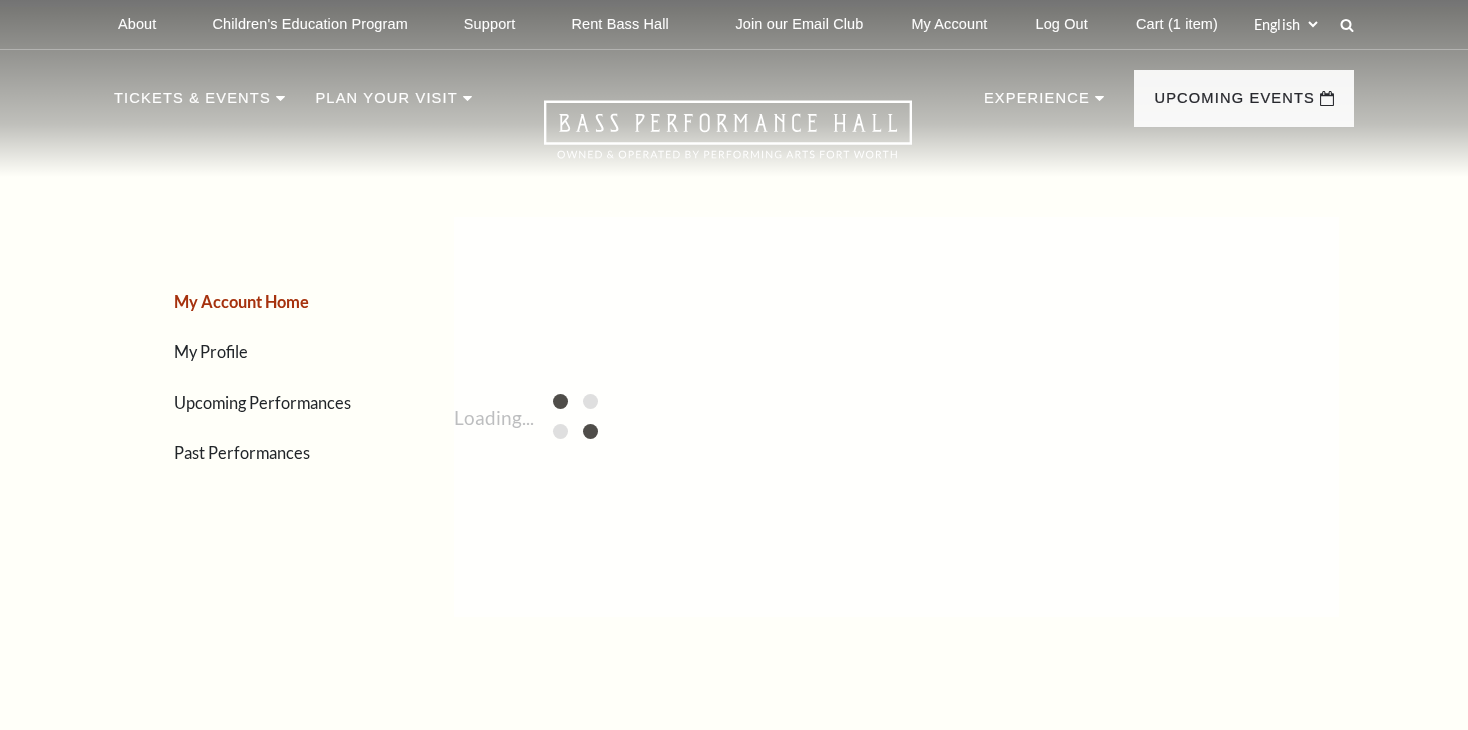 scroll, scrollTop: 0, scrollLeft: 0, axis: both 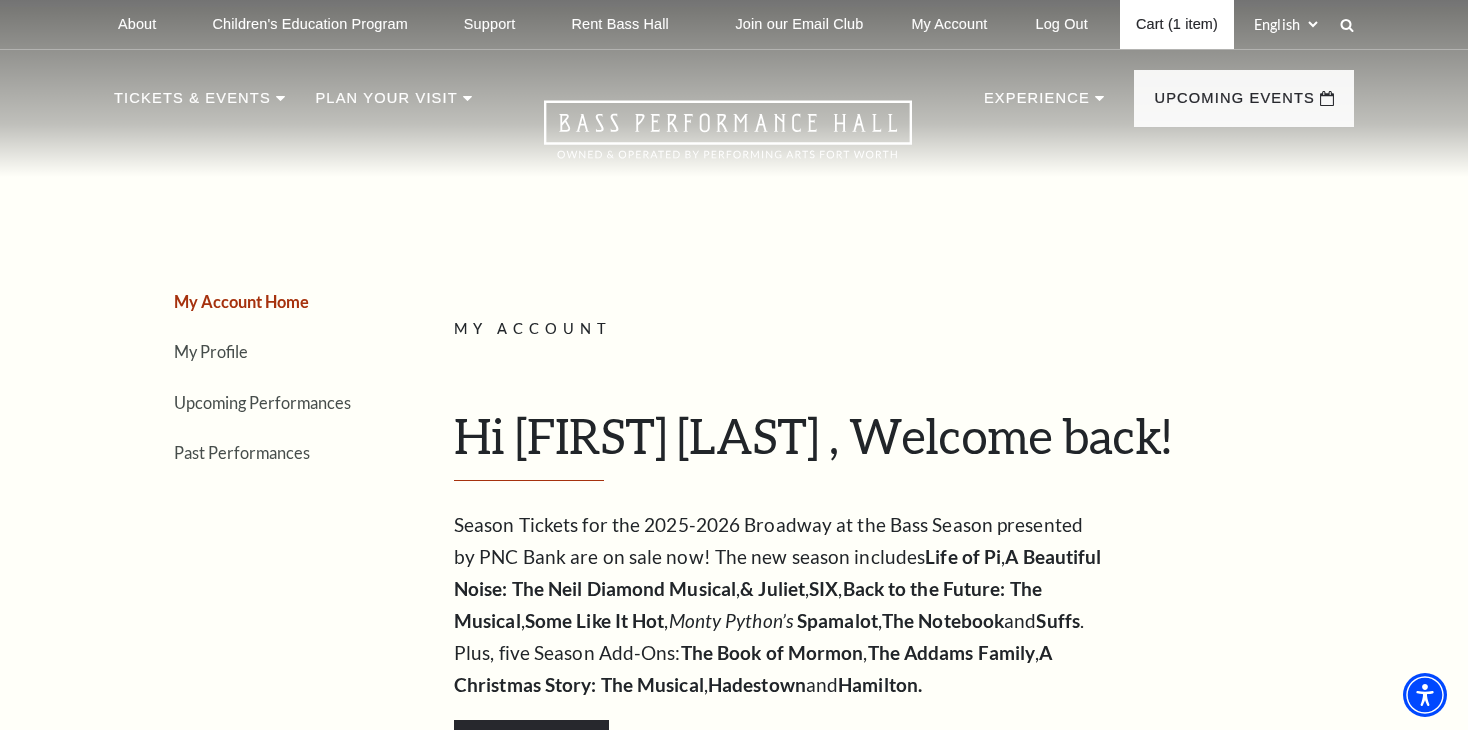click on "Cart (1 item)" at bounding box center (1177, 24) 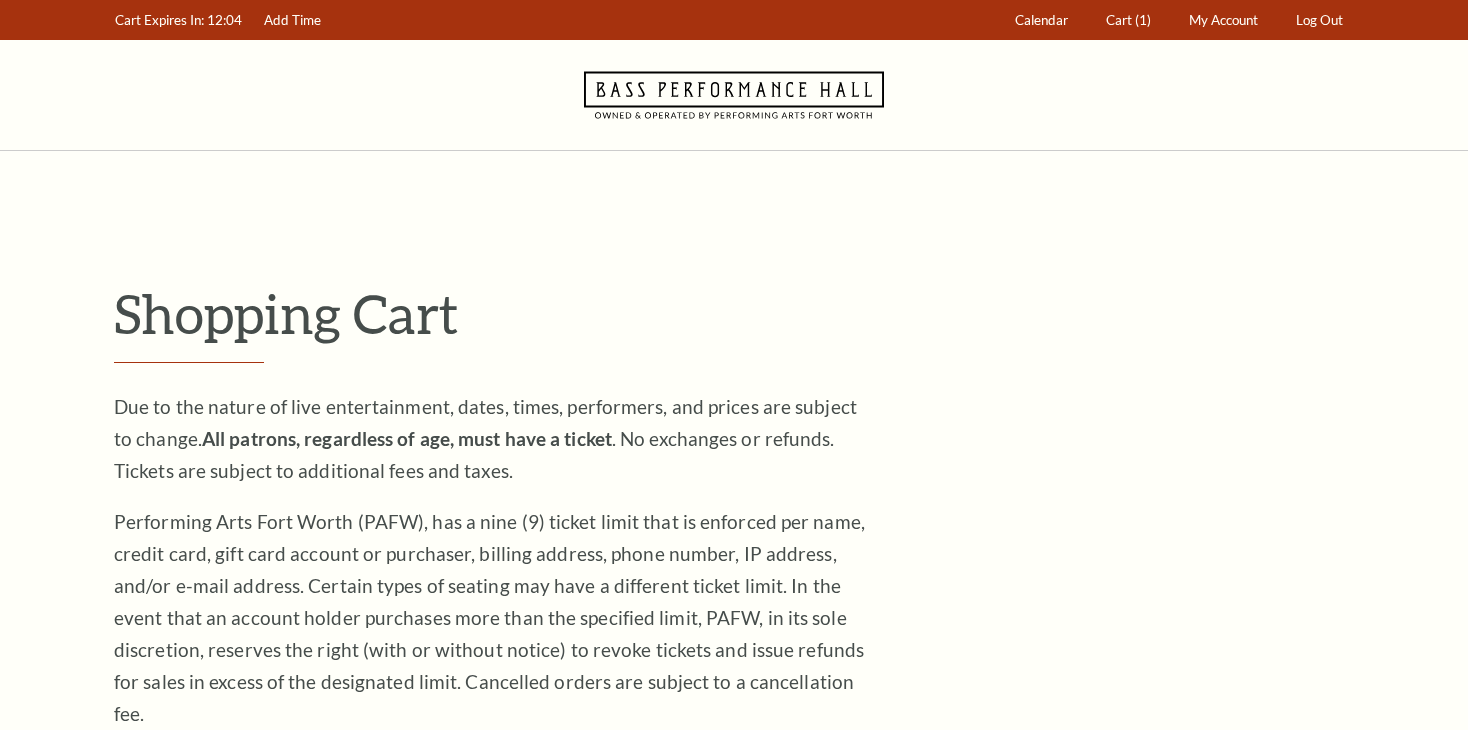 scroll, scrollTop: 0, scrollLeft: 0, axis: both 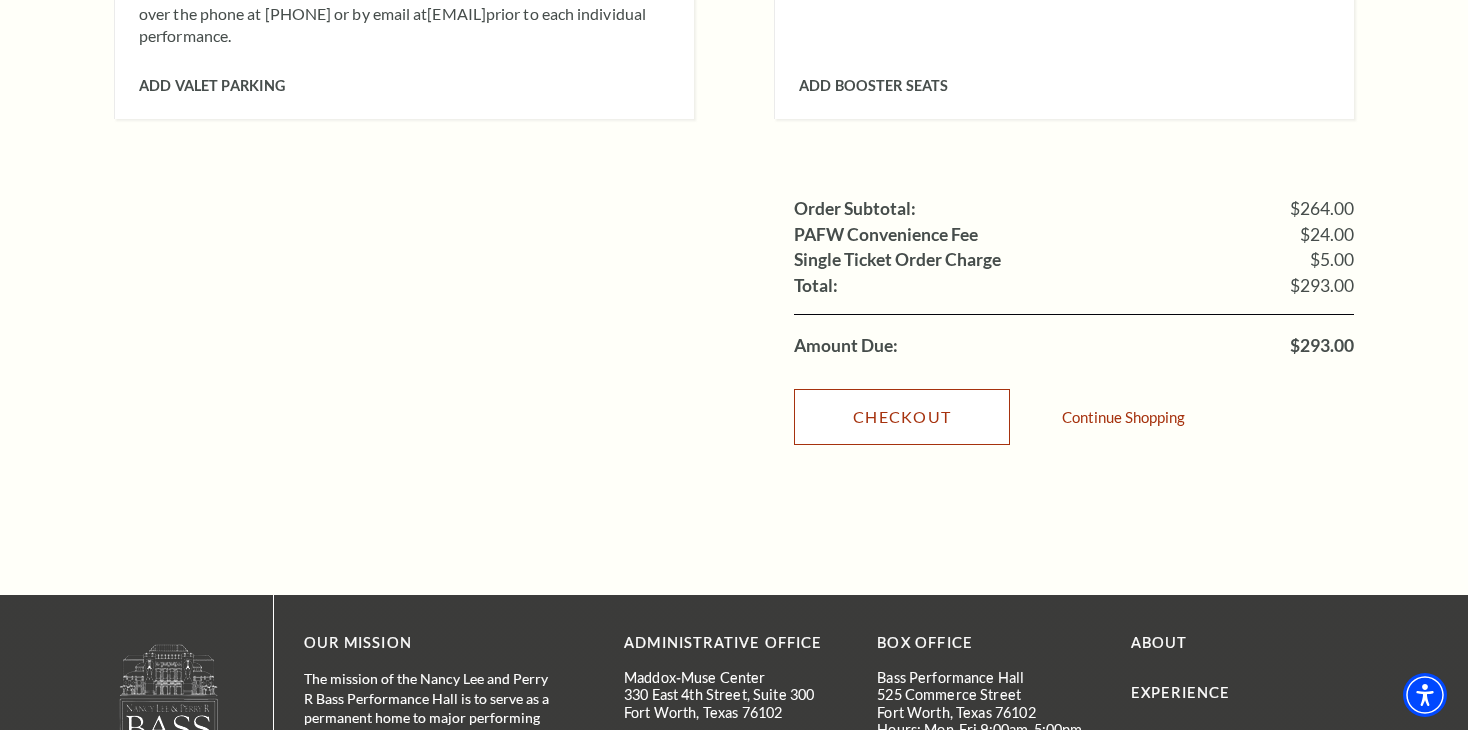 click on "Checkout" at bounding box center [902, 417] 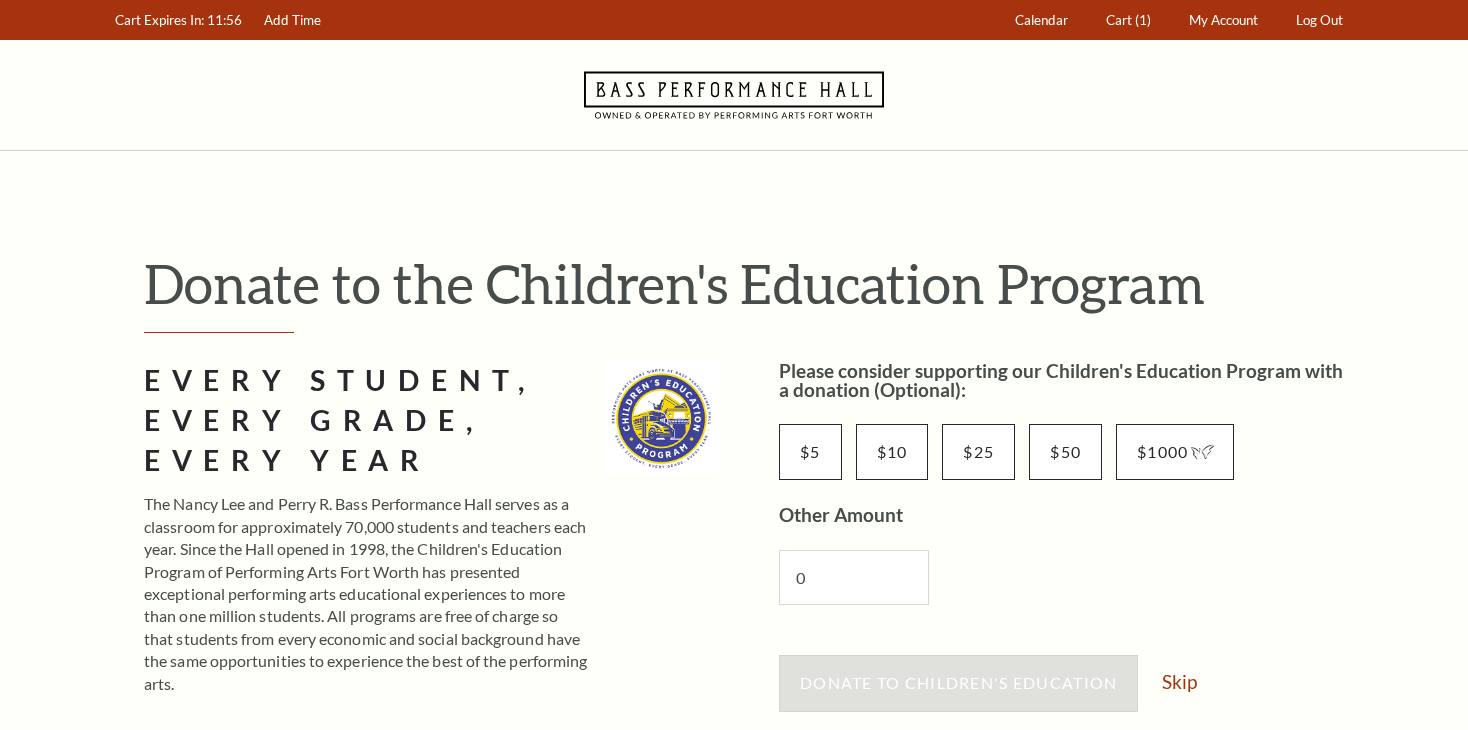 scroll, scrollTop: 0, scrollLeft: 0, axis: both 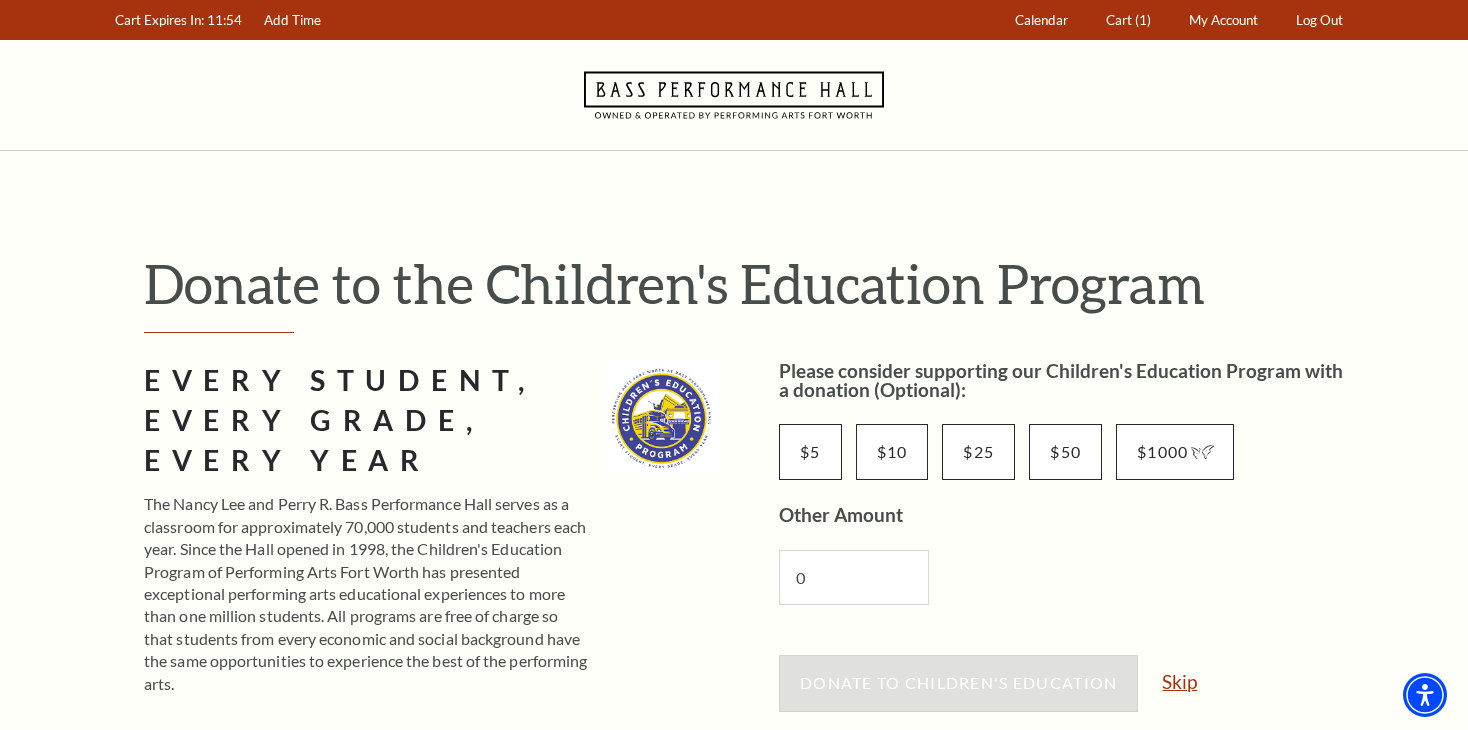 click on "Skip" at bounding box center [1179, 681] 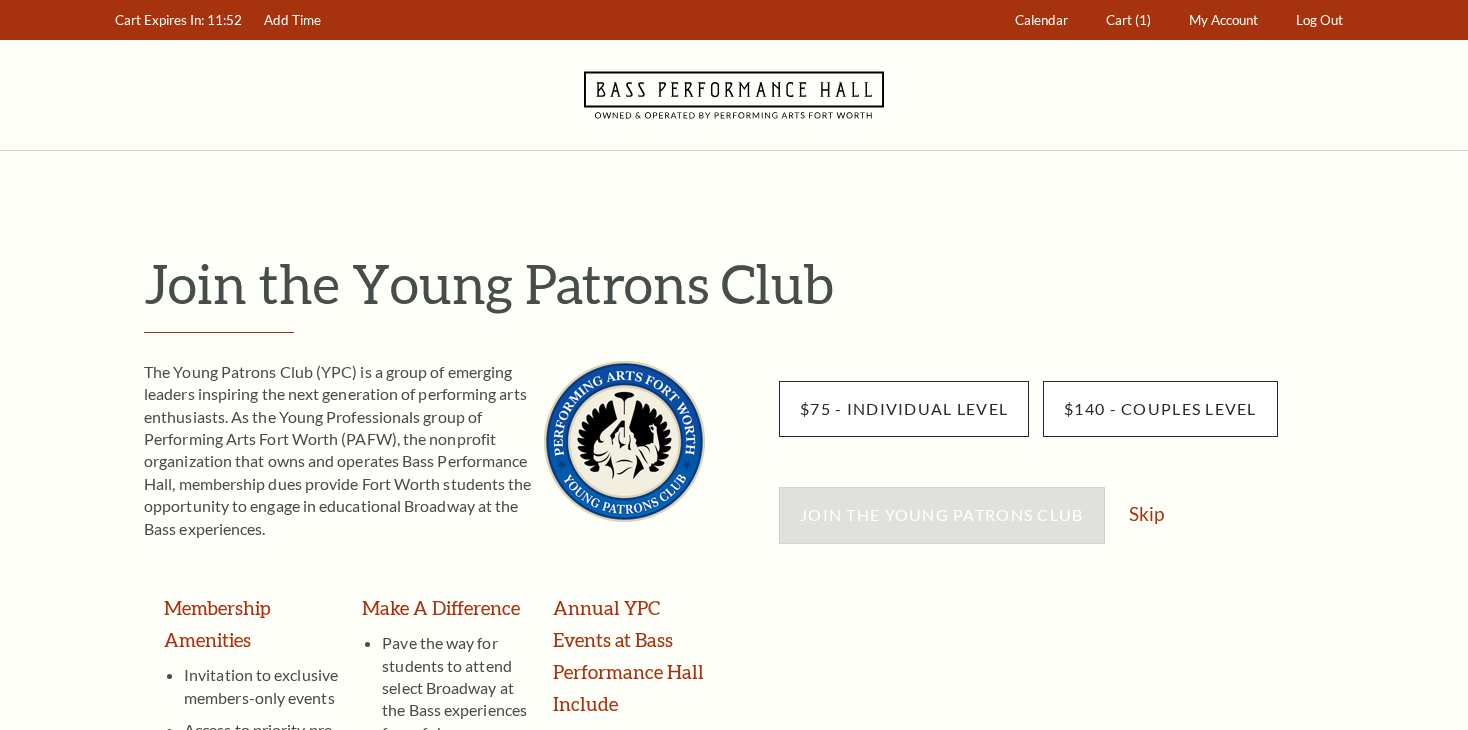 scroll, scrollTop: 0, scrollLeft: 0, axis: both 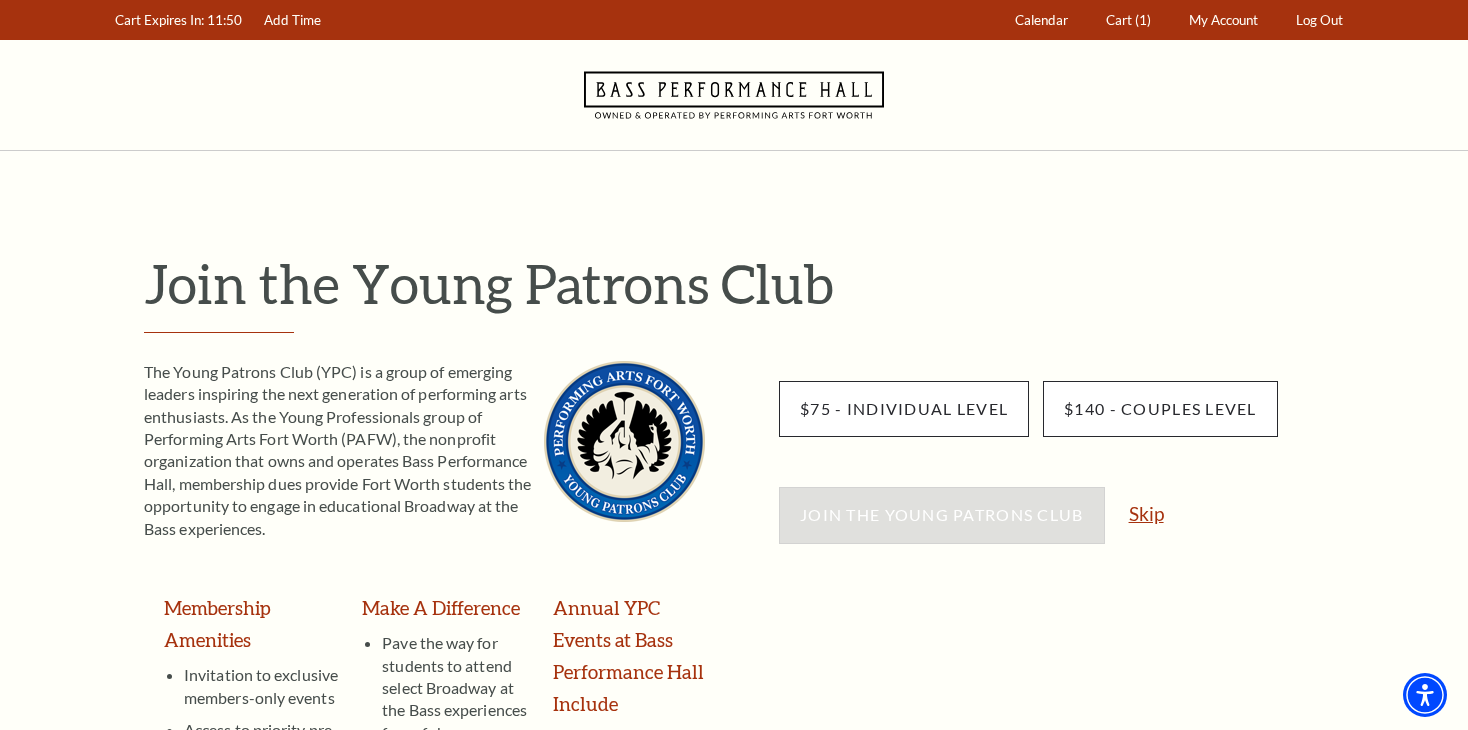 click on "Skip" at bounding box center [1146, 513] 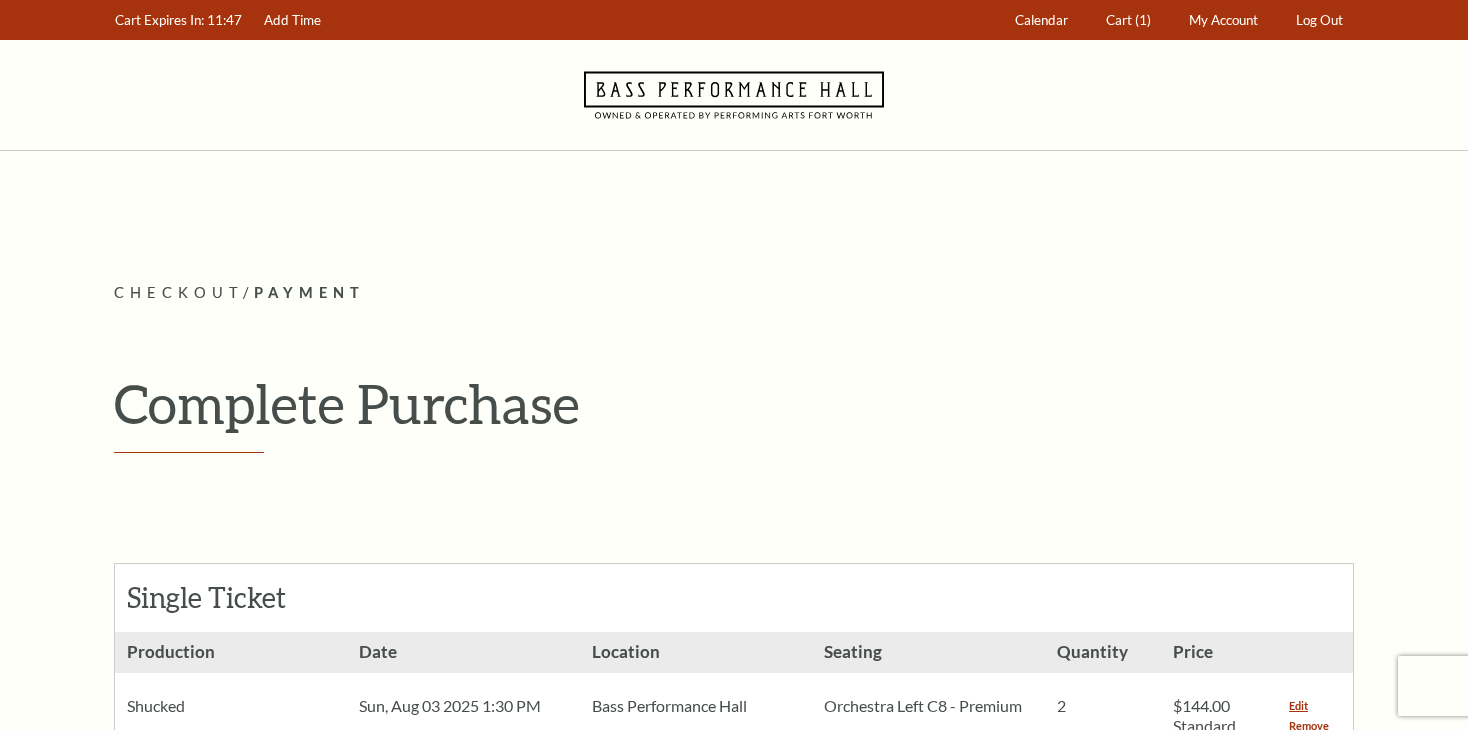 scroll, scrollTop: 0, scrollLeft: 0, axis: both 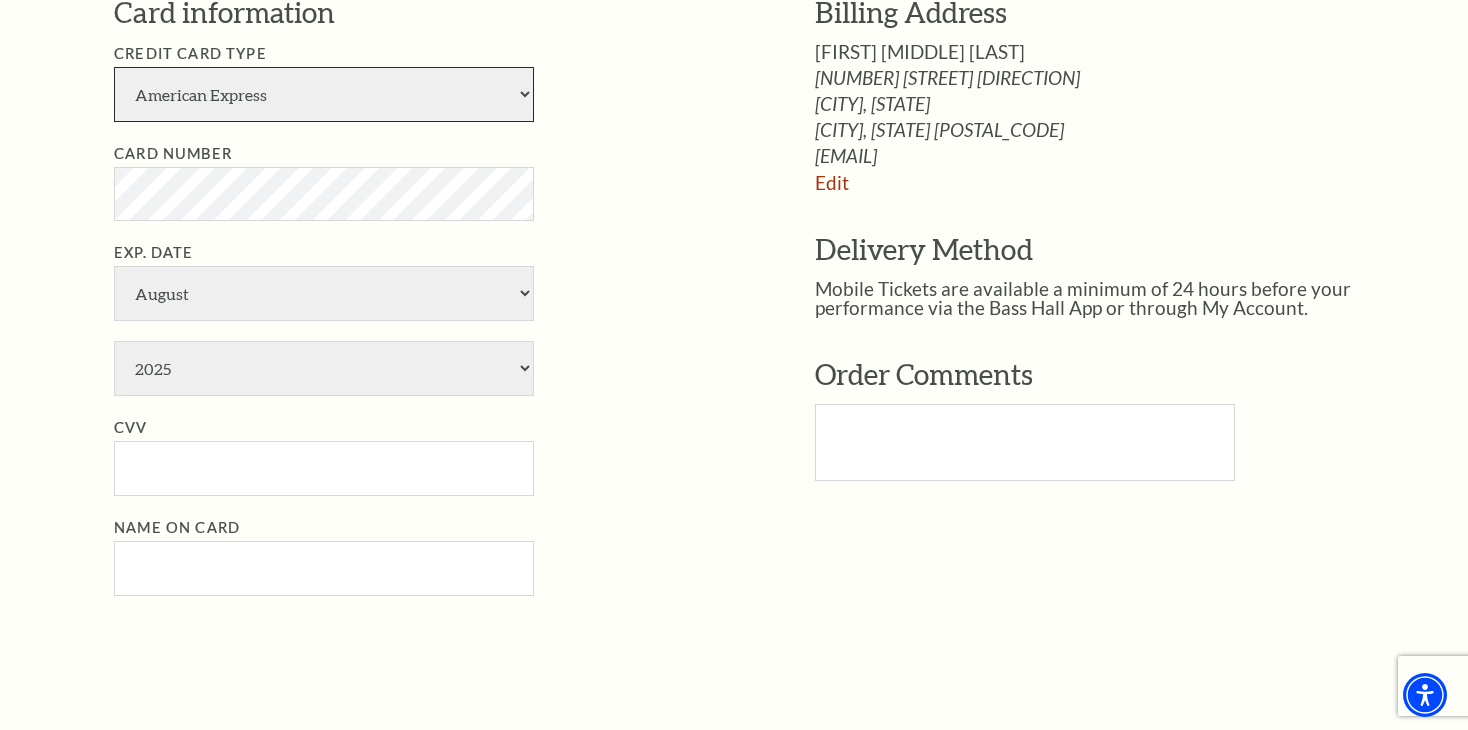 click on "American Express
Visa
Master Card
Discover" at bounding box center [324, 94] 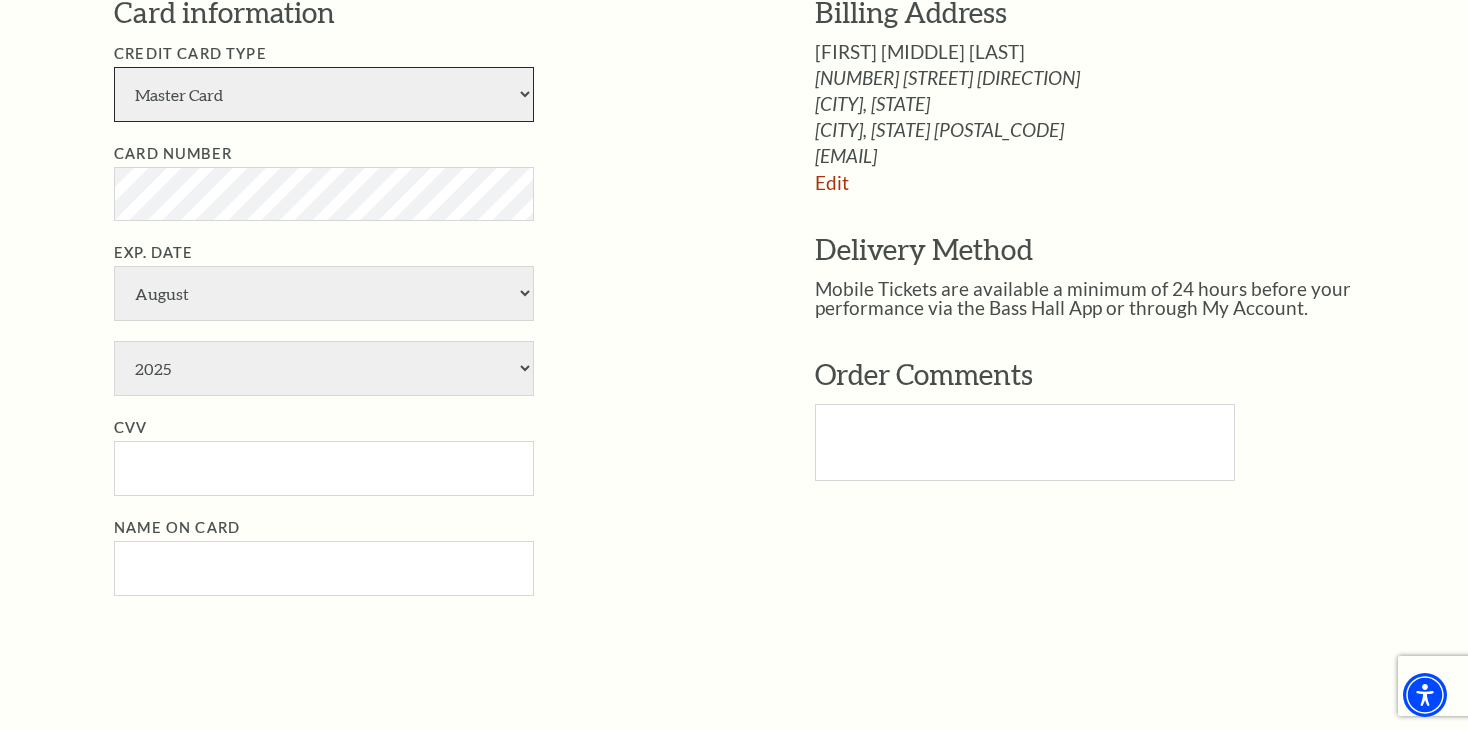 click on "American Express
Visa
Master Card
Discover" at bounding box center (324, 94) 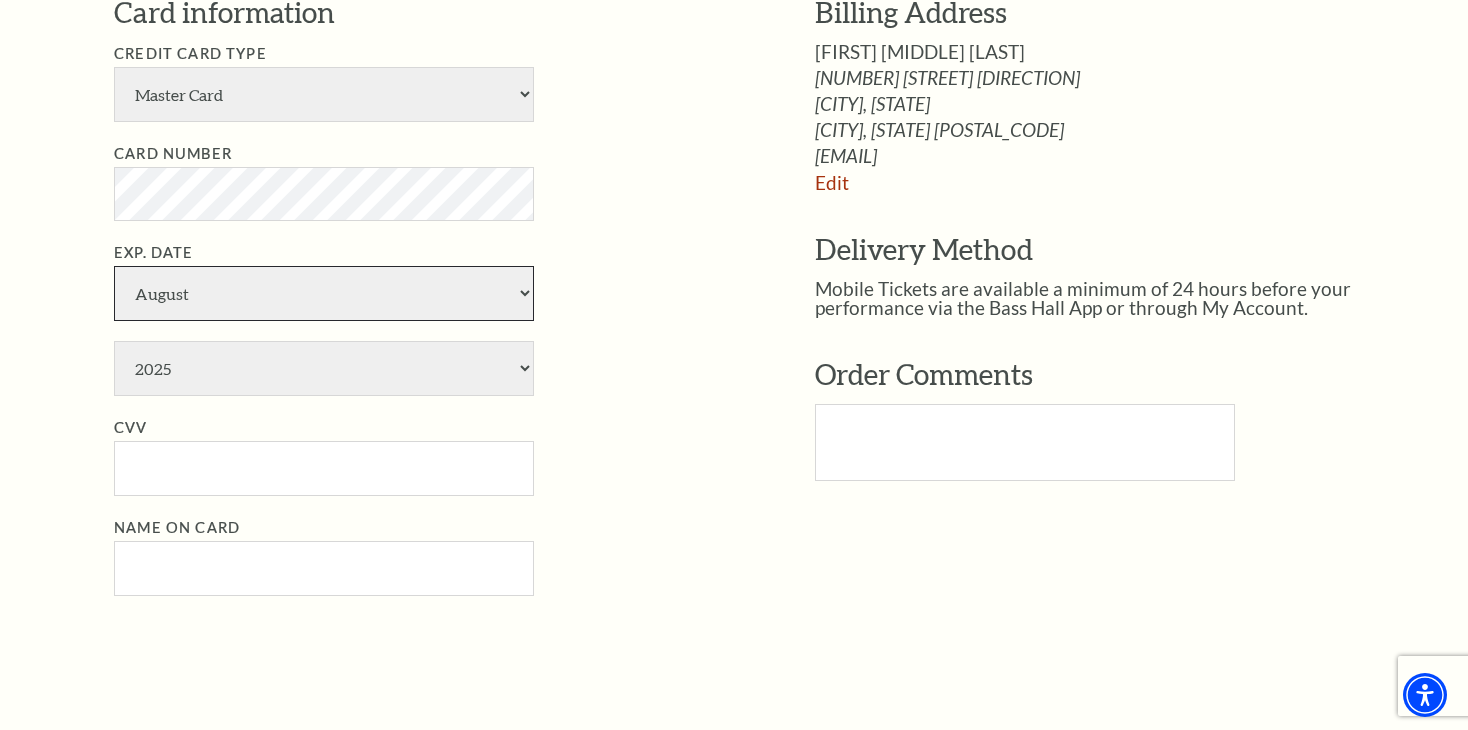 click on "January
February
March
April
May
June
July
August
September
October
November
December" at bounding box center [324, 293] 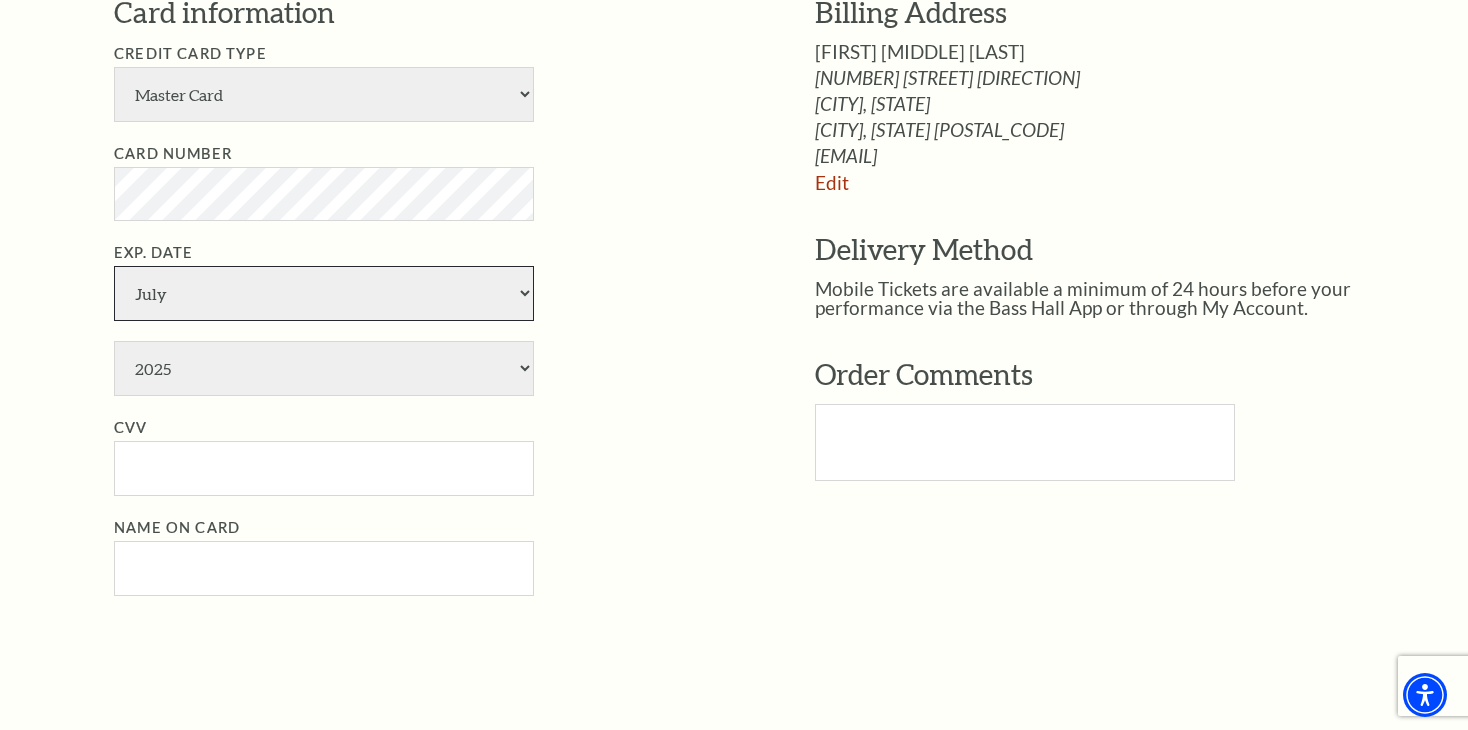 click on "January
February
March
April
May
June
July
August
September
October
November
December" at bounding box center [324, 293] 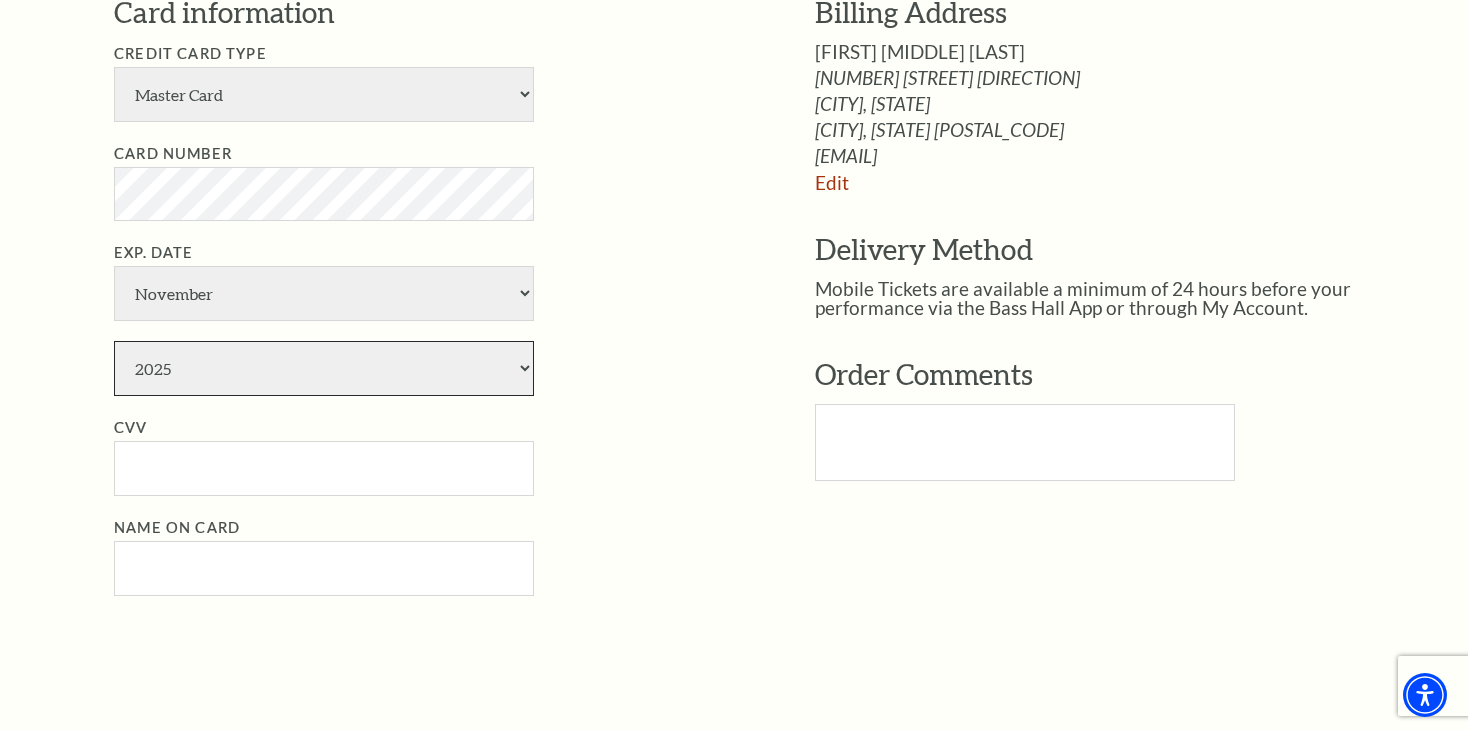 click on "2025
2026
2027
2028
2029
2030
2031
2032
2033
2034" at bounding box center [324, 368] 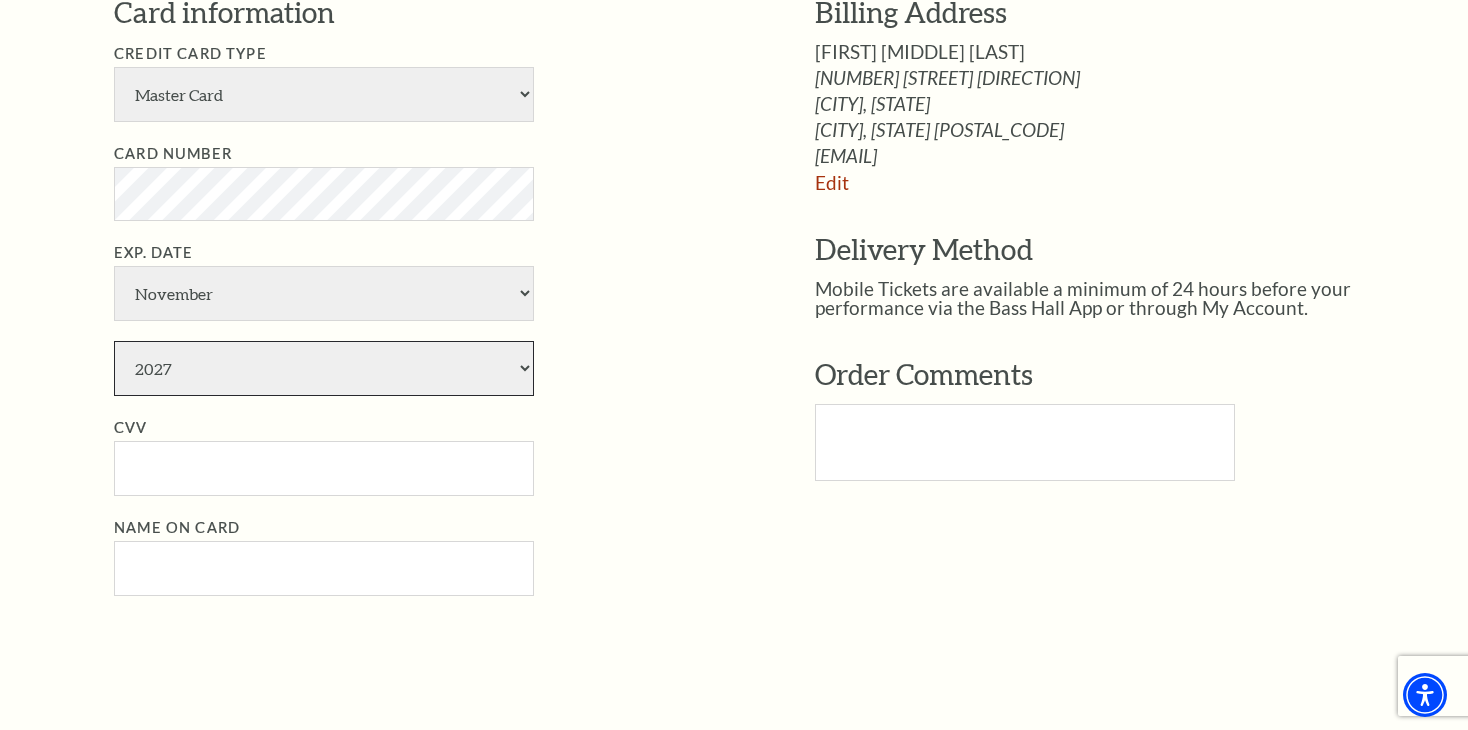 click on "2025
2026
2027
2028
2029
2030
2031
2032
2033
2034" at bounding box center [324, 368] 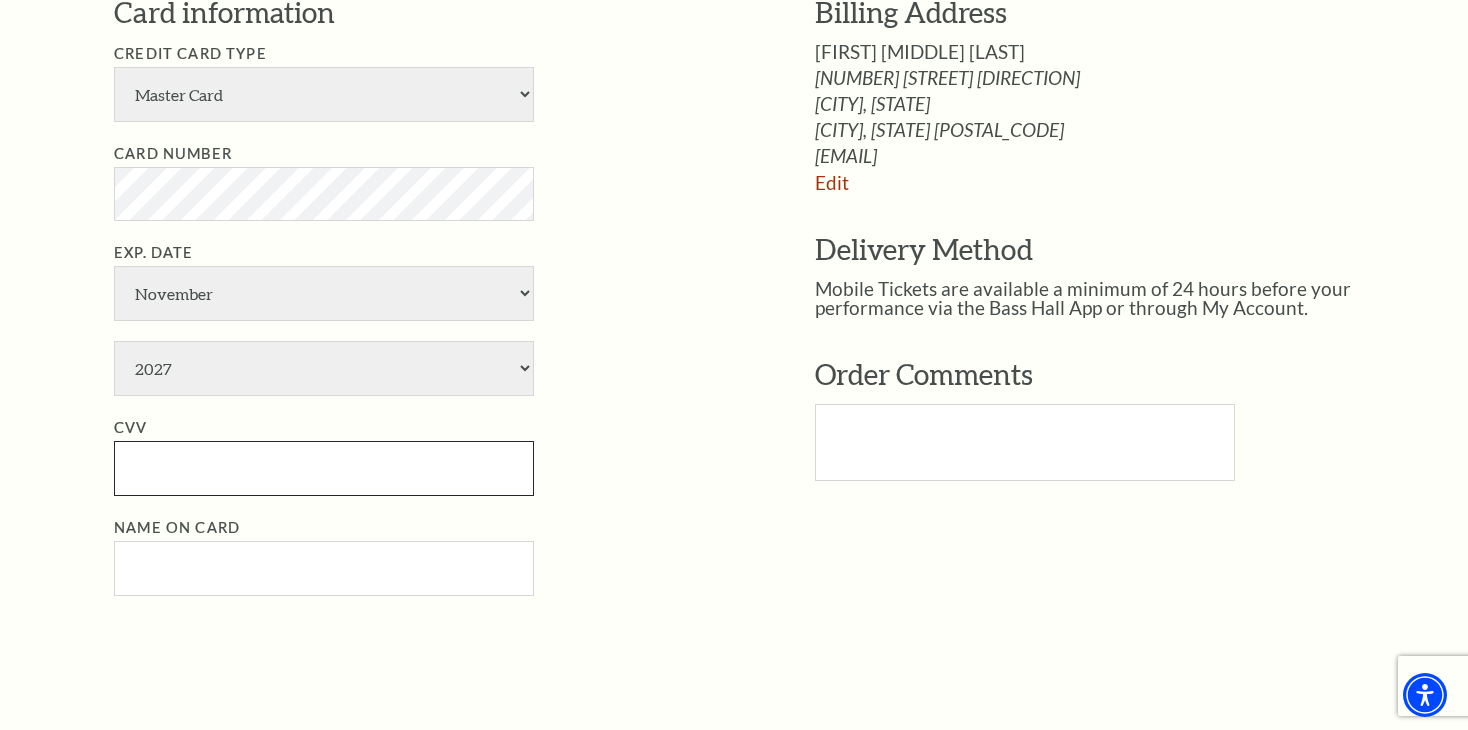 click on "CVV" at bounding box center [324, 468] 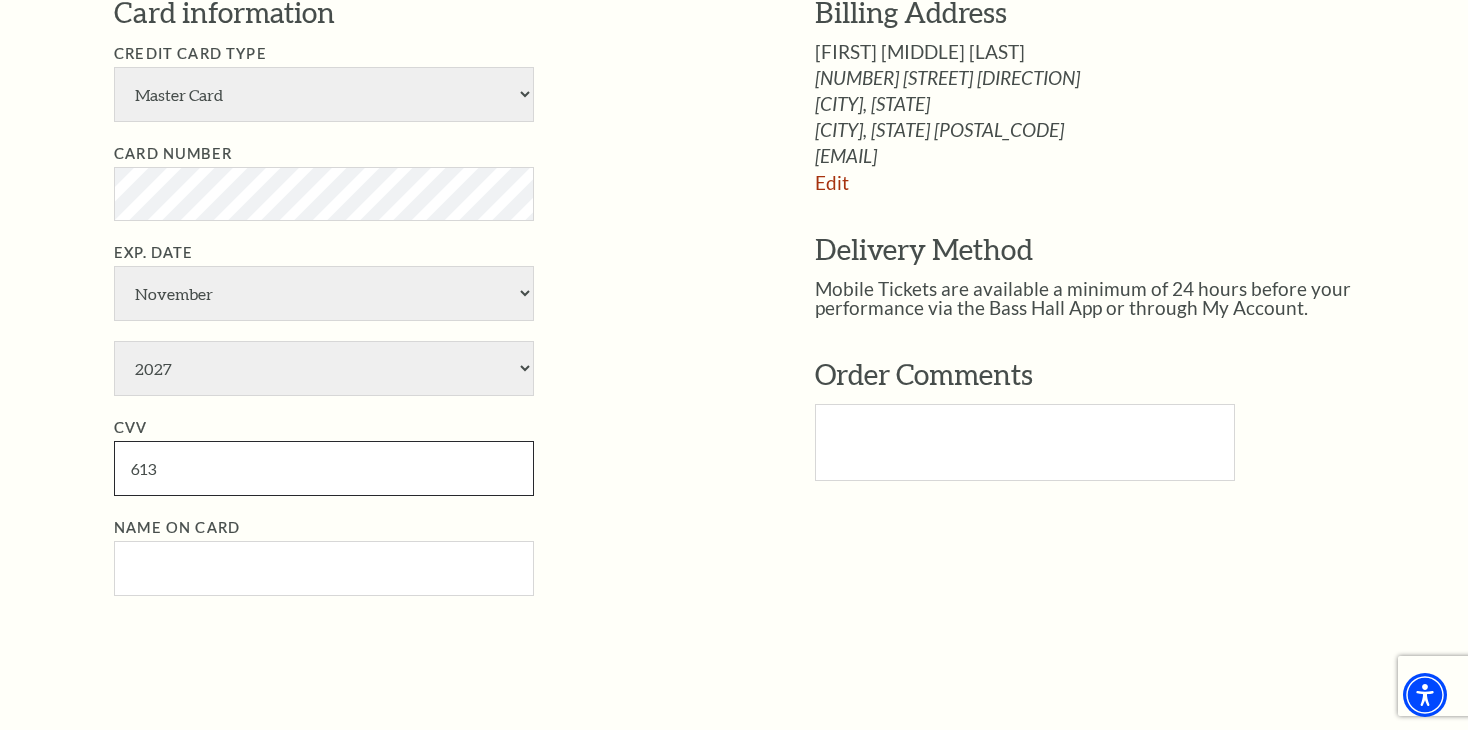 type on "613" 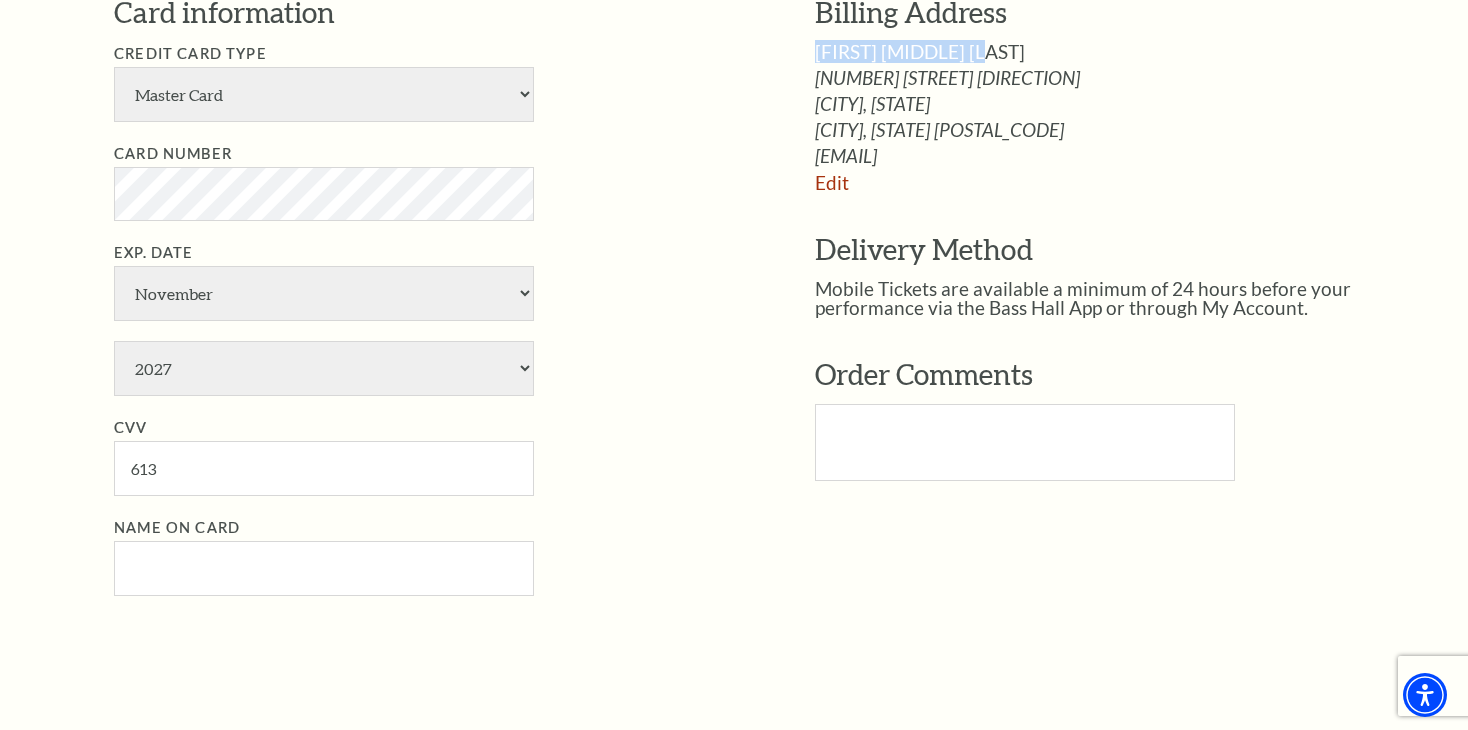 drag, startPoint x: 980, startPoint y: 54, endPoint x: 817, endPoint y: 47, distance: 163.15024 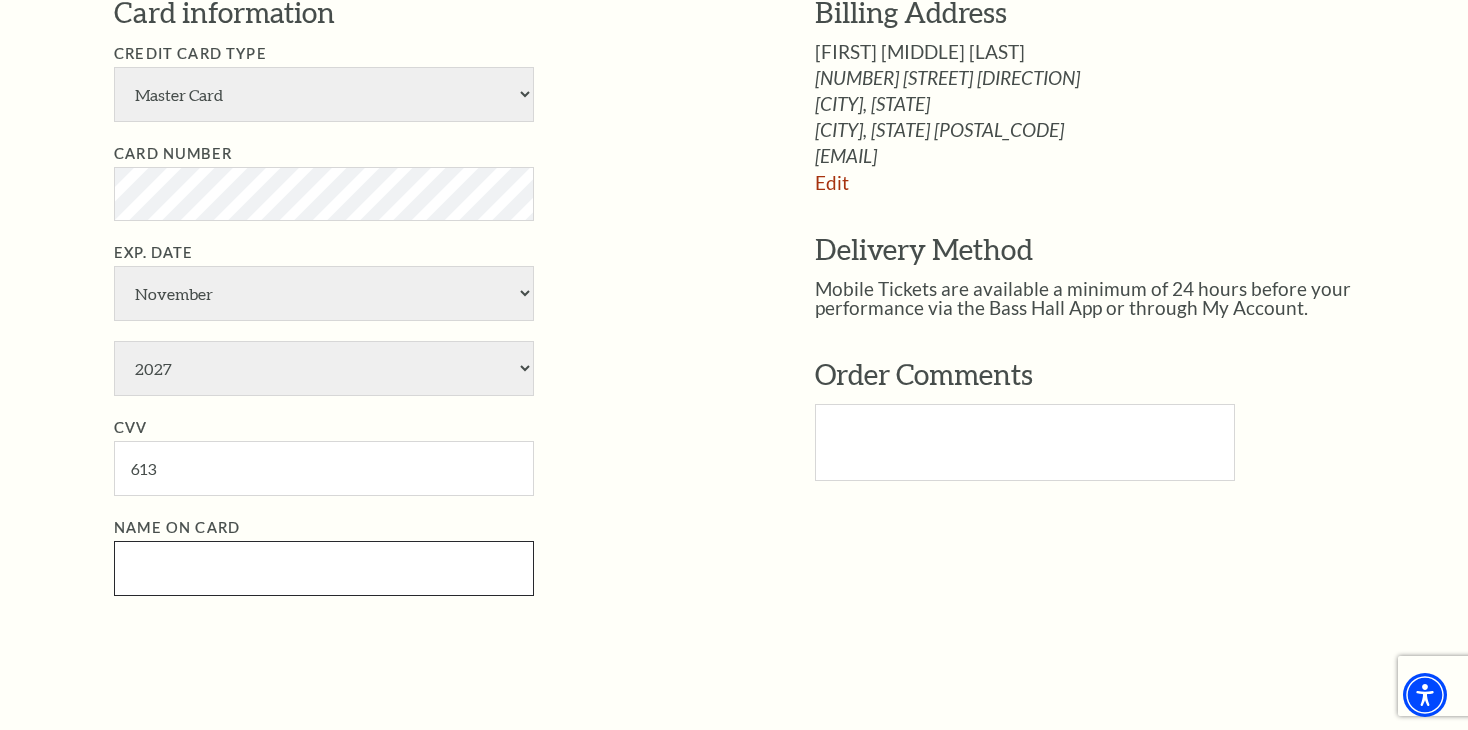 click on "Name on Card" at bounding box center (324, 568) 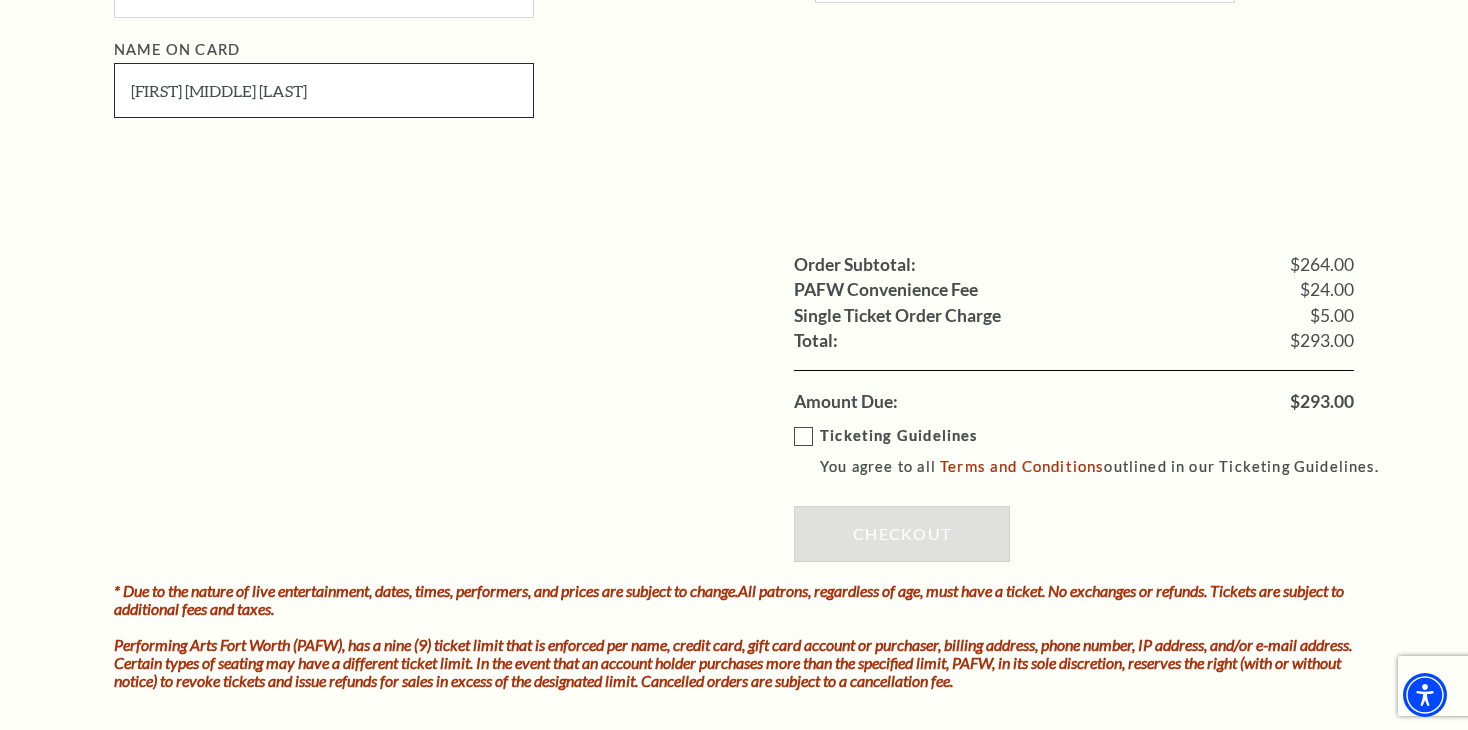 scroll, scrollTop: 1608, scrollLeft: 0, axis: vertical 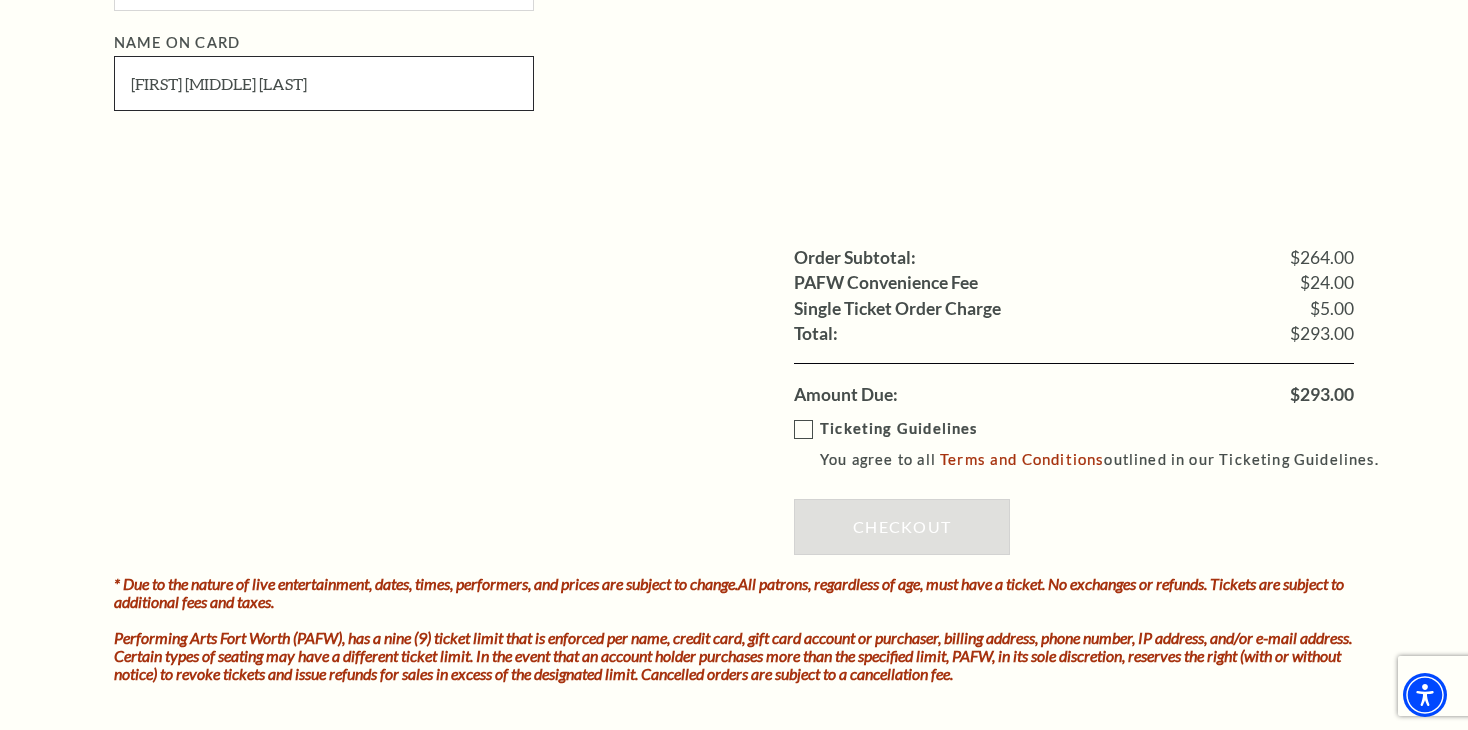 type on "[FIRST] [MIDDLE] [LAST]" 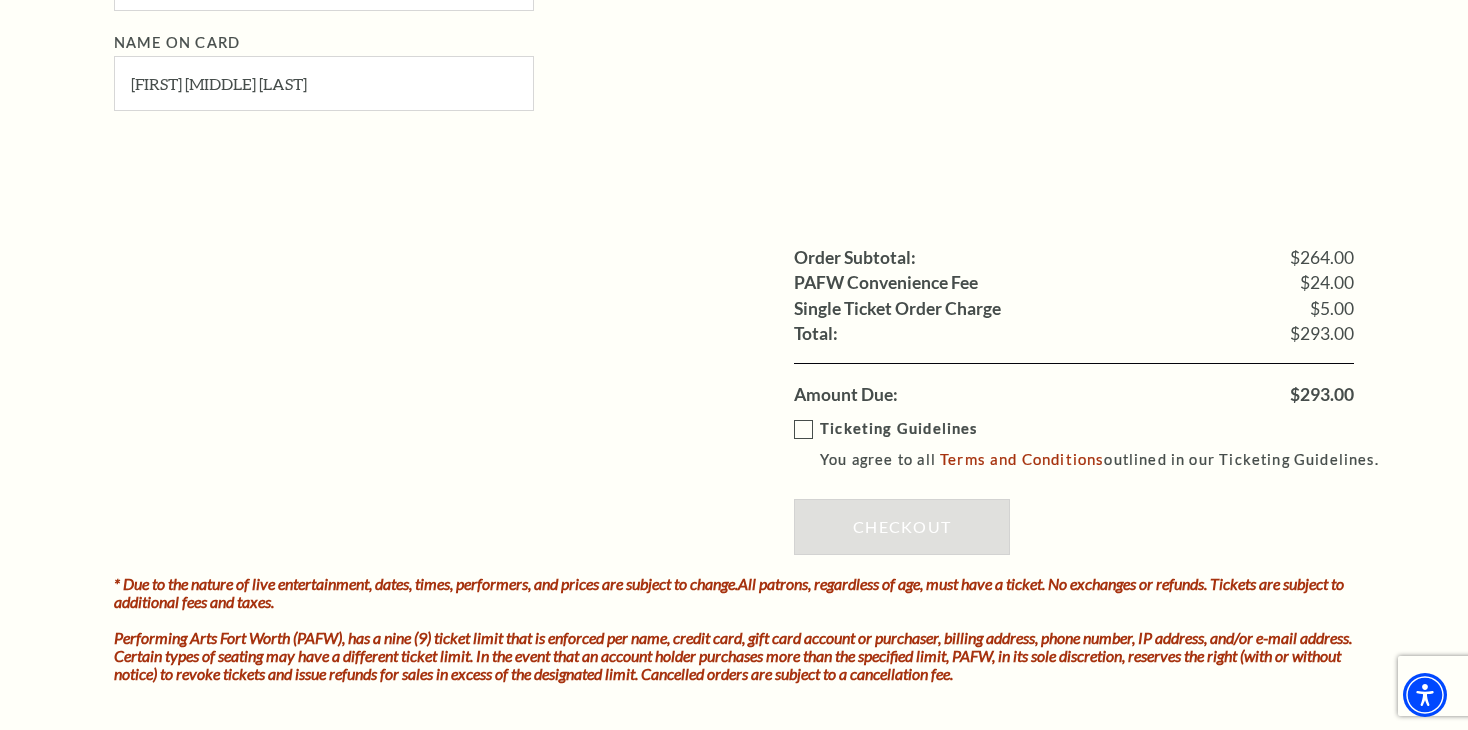 click on "Payment Header
Checkout  /  Payment
Complete Purchase
Single Ticket
Show Details
2 $144.00" at bounding box center [734, -322] 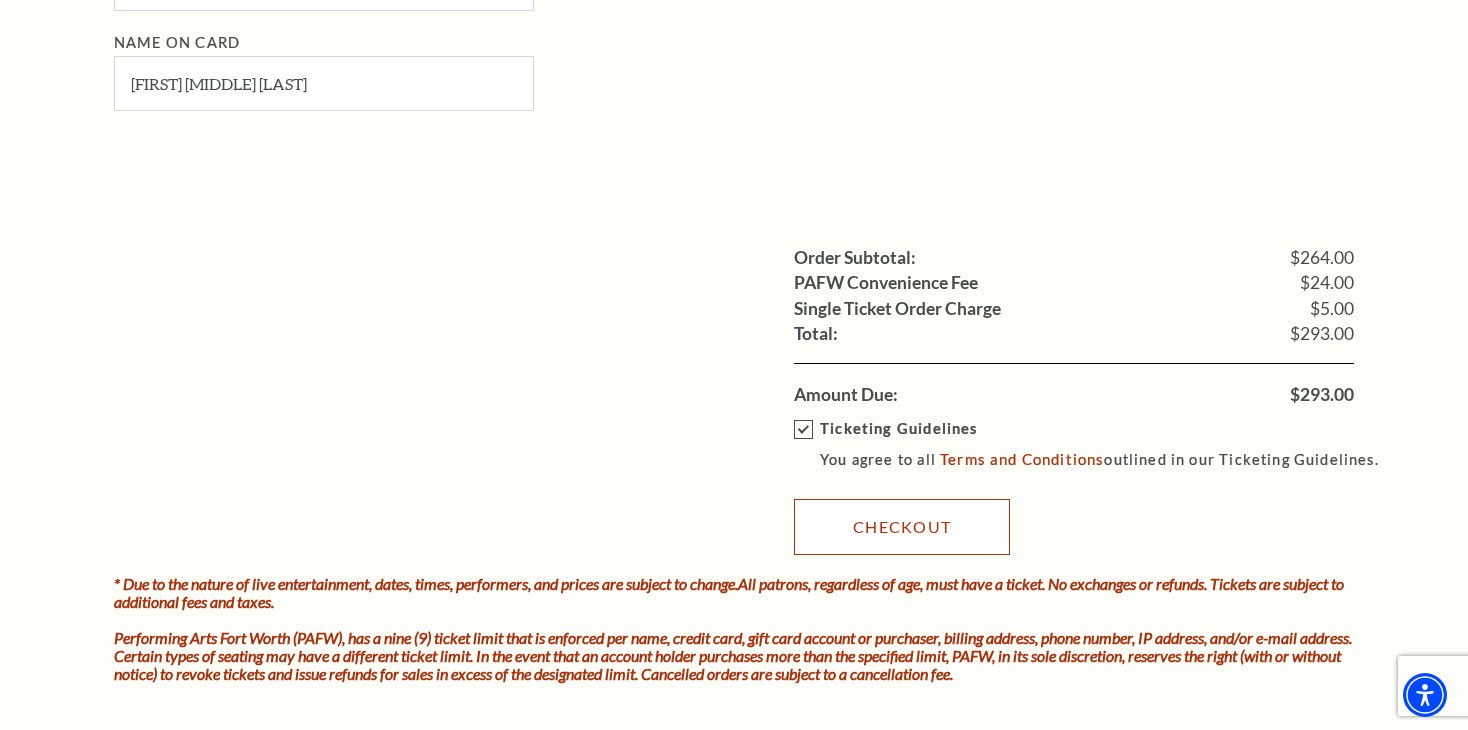 click on "Checkout" at bounding box center [902, 527] 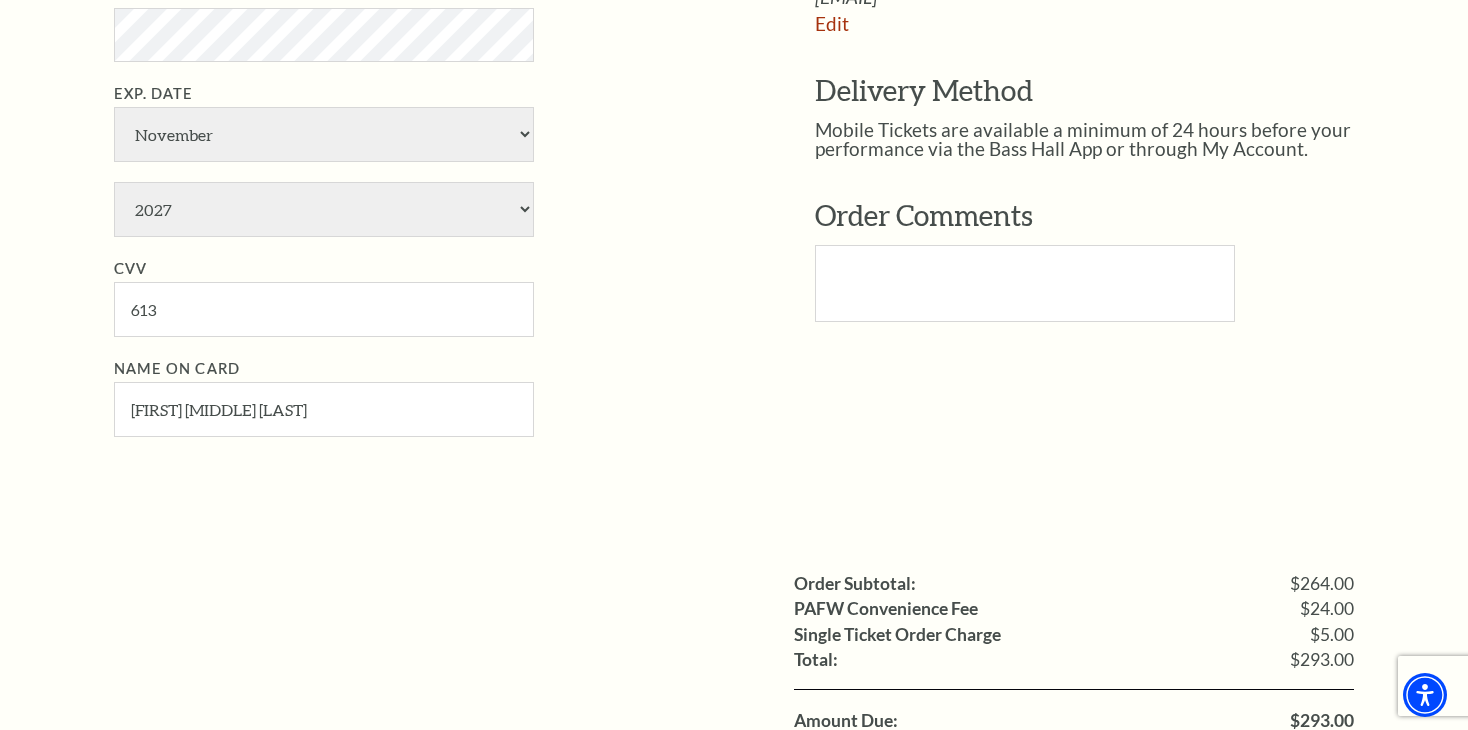 scroll, scrollTop: 1116, scrollLeft: 0, axis: vertical 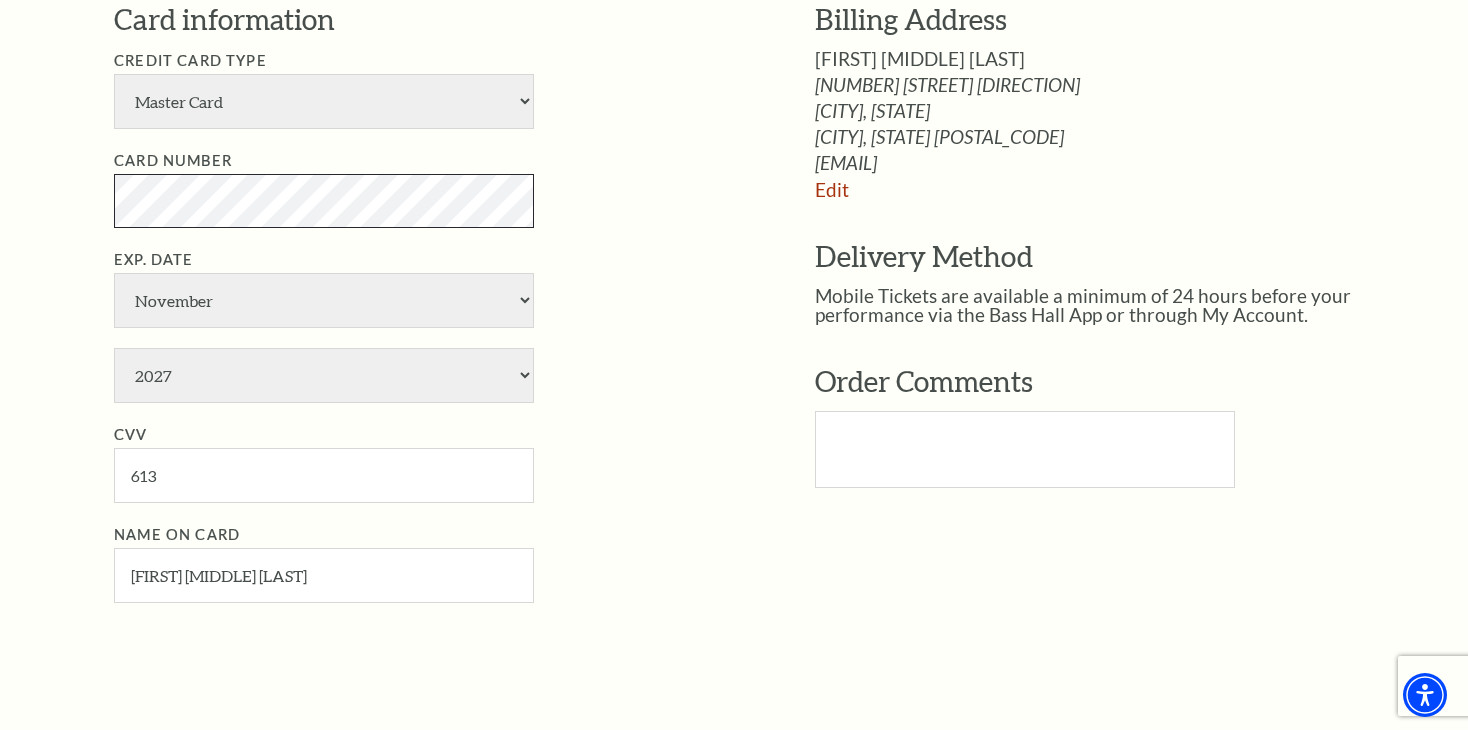 click on "Payment Header
Checkout  /  Payment
Complete Purchase
Single Ticket
Show Details
Production 2 $144.00 1" at bounding box center (734, 256) 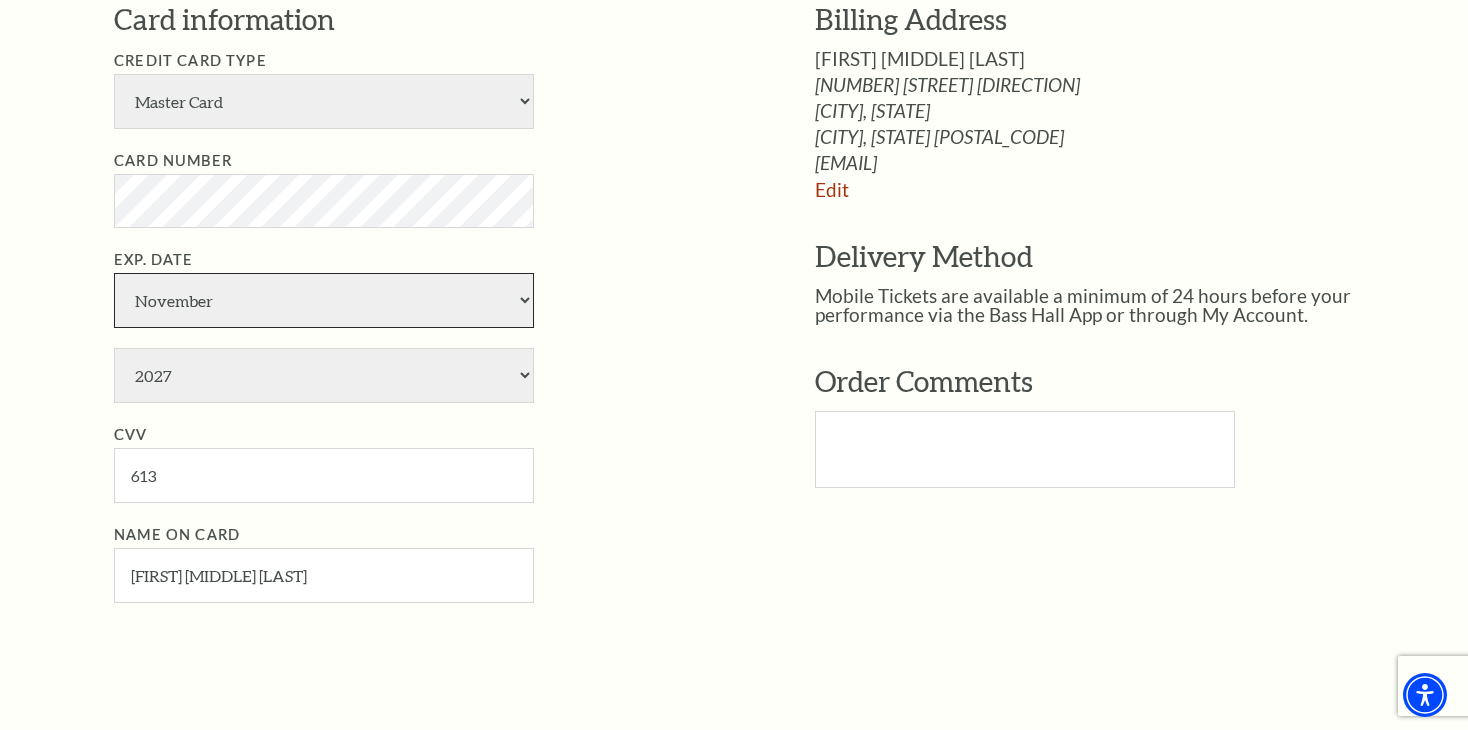 click on "January
February
March
April
May
June
July
August
September
October
November
December" at bounding box center [324, 300] 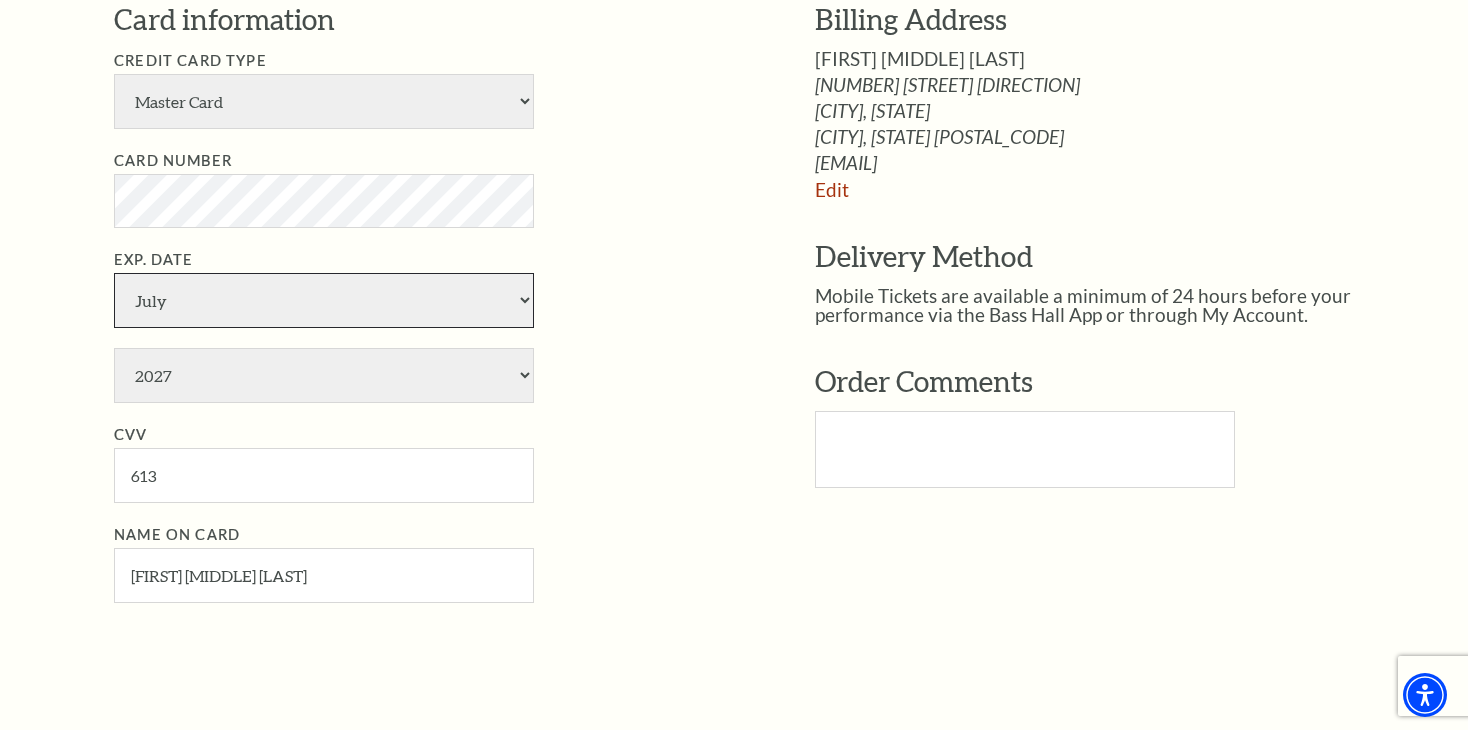 click on "January
February
March
April
May
June
July
August
September
October
November
December" at bounding box center [324, 300] 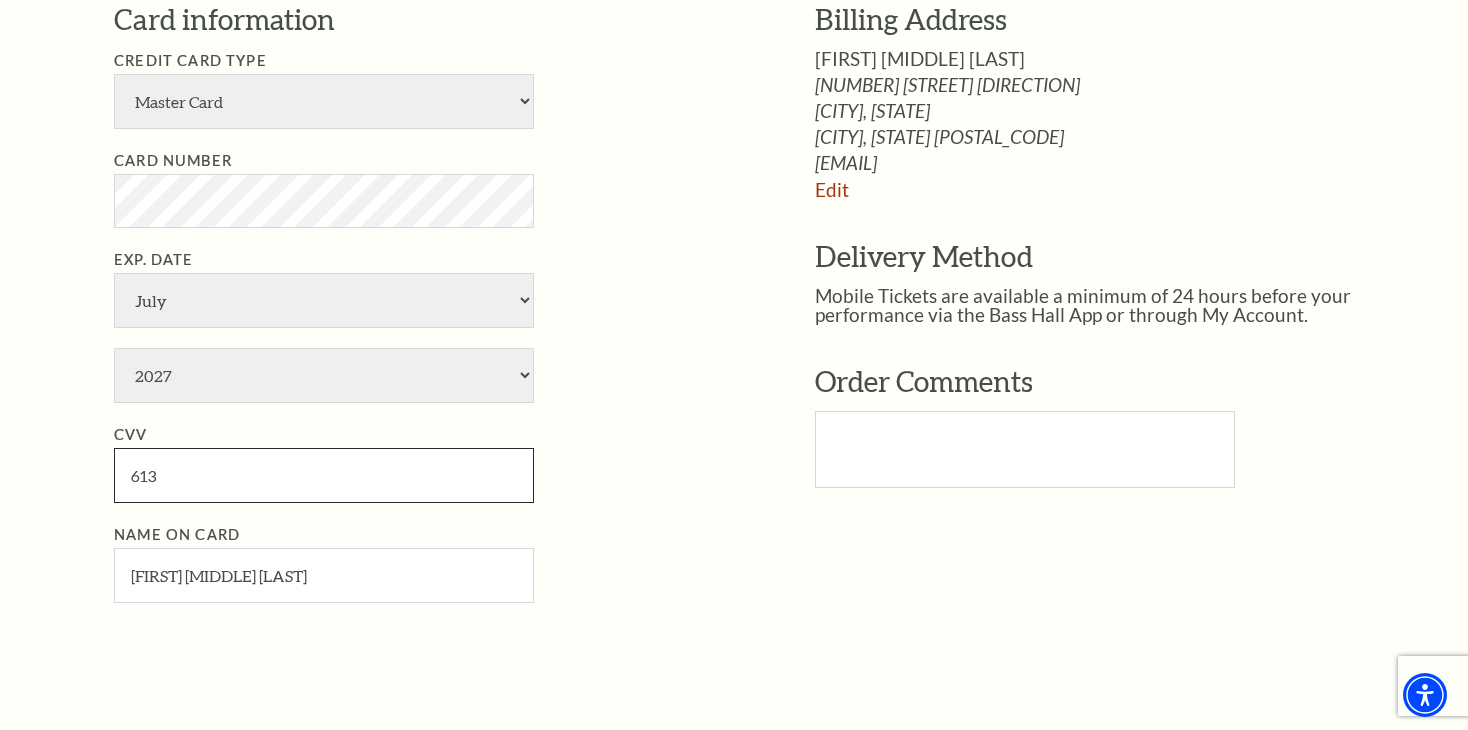 click on "613" at bounding box center (324, 475) 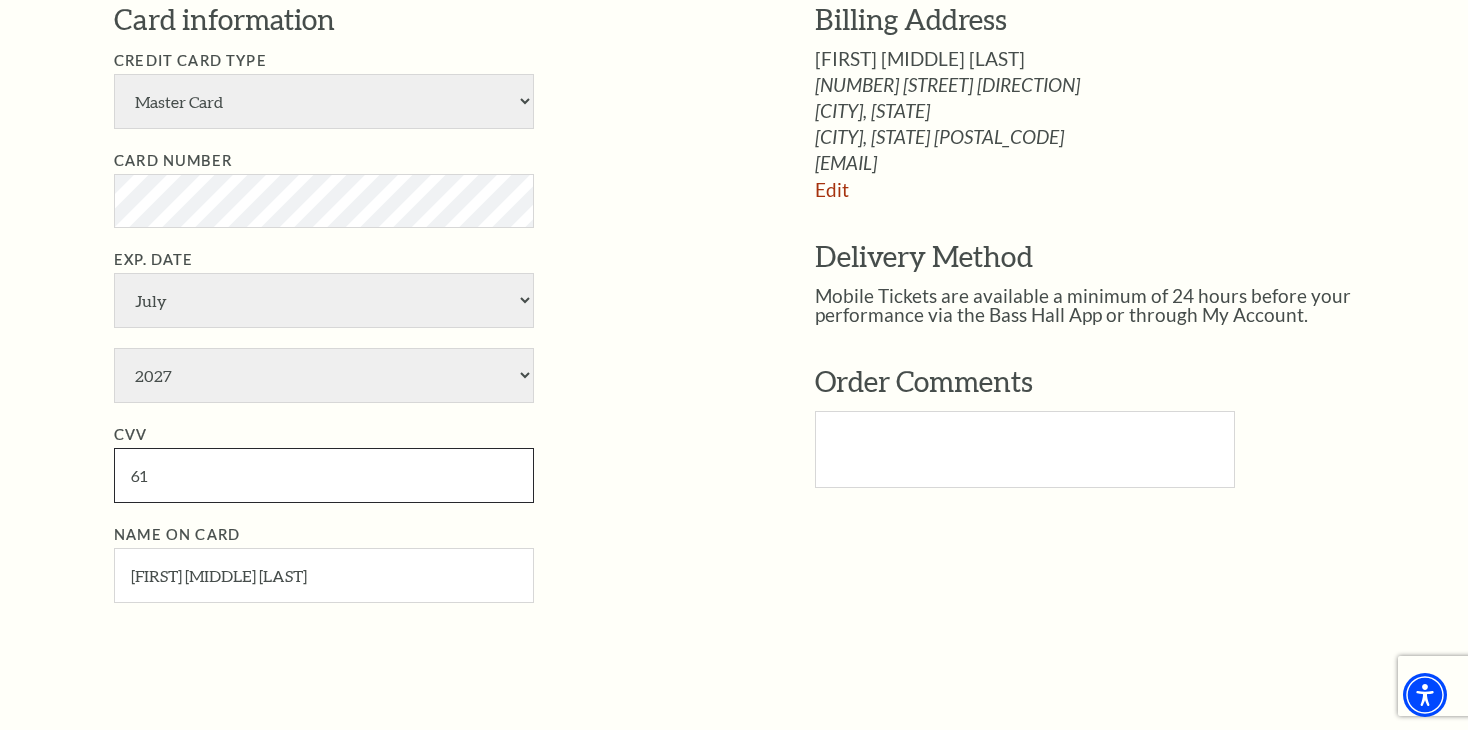 type on "6" 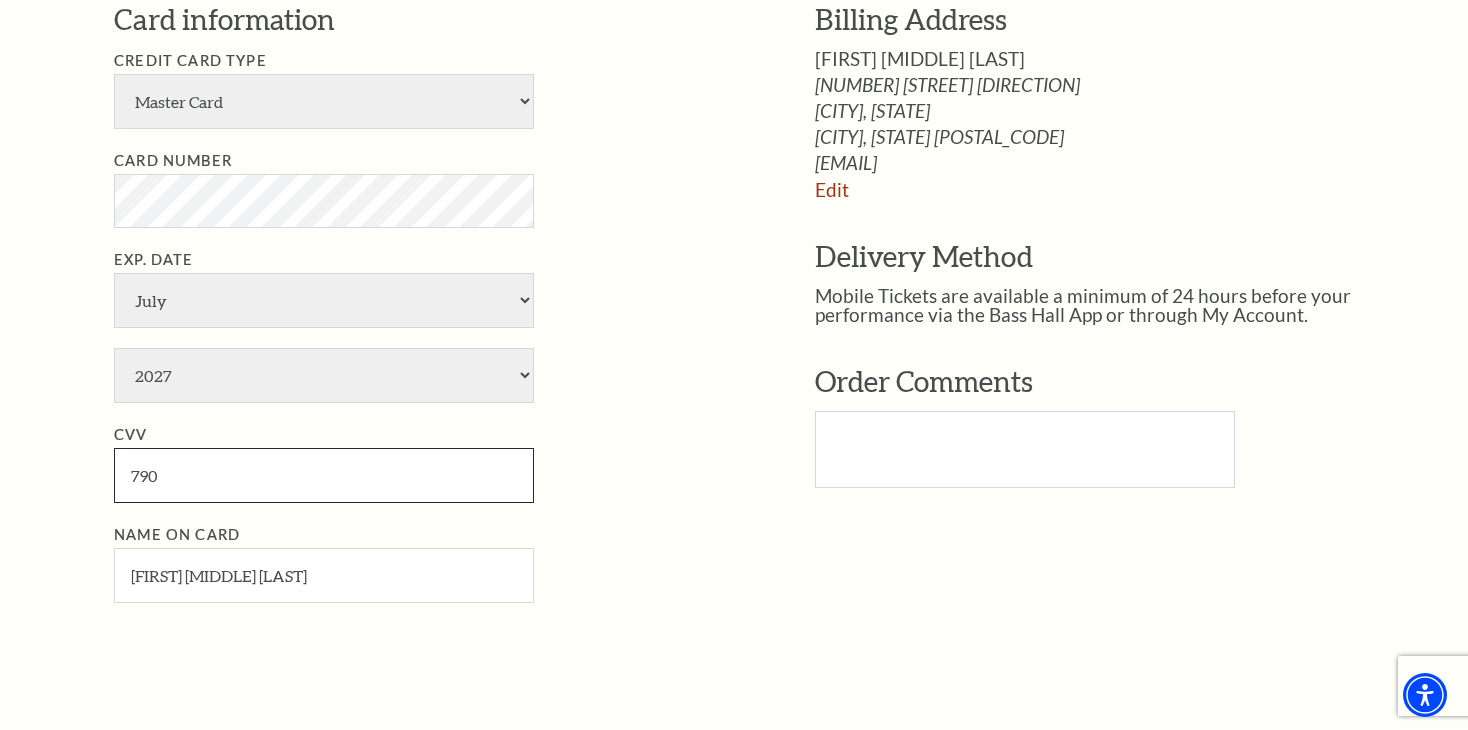 scroll, scrollTop: 1756, scrollLeft: 0, axis: vertical 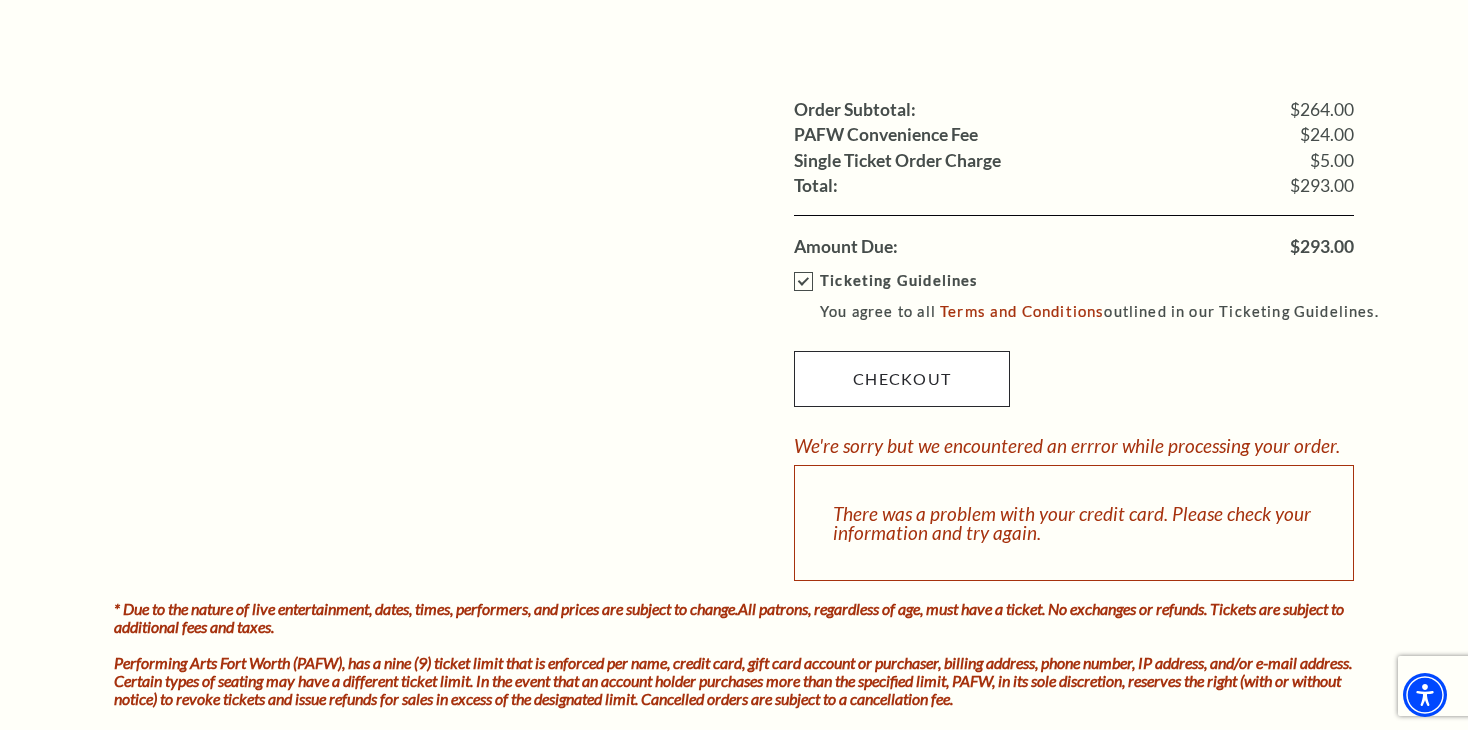 type on "790" 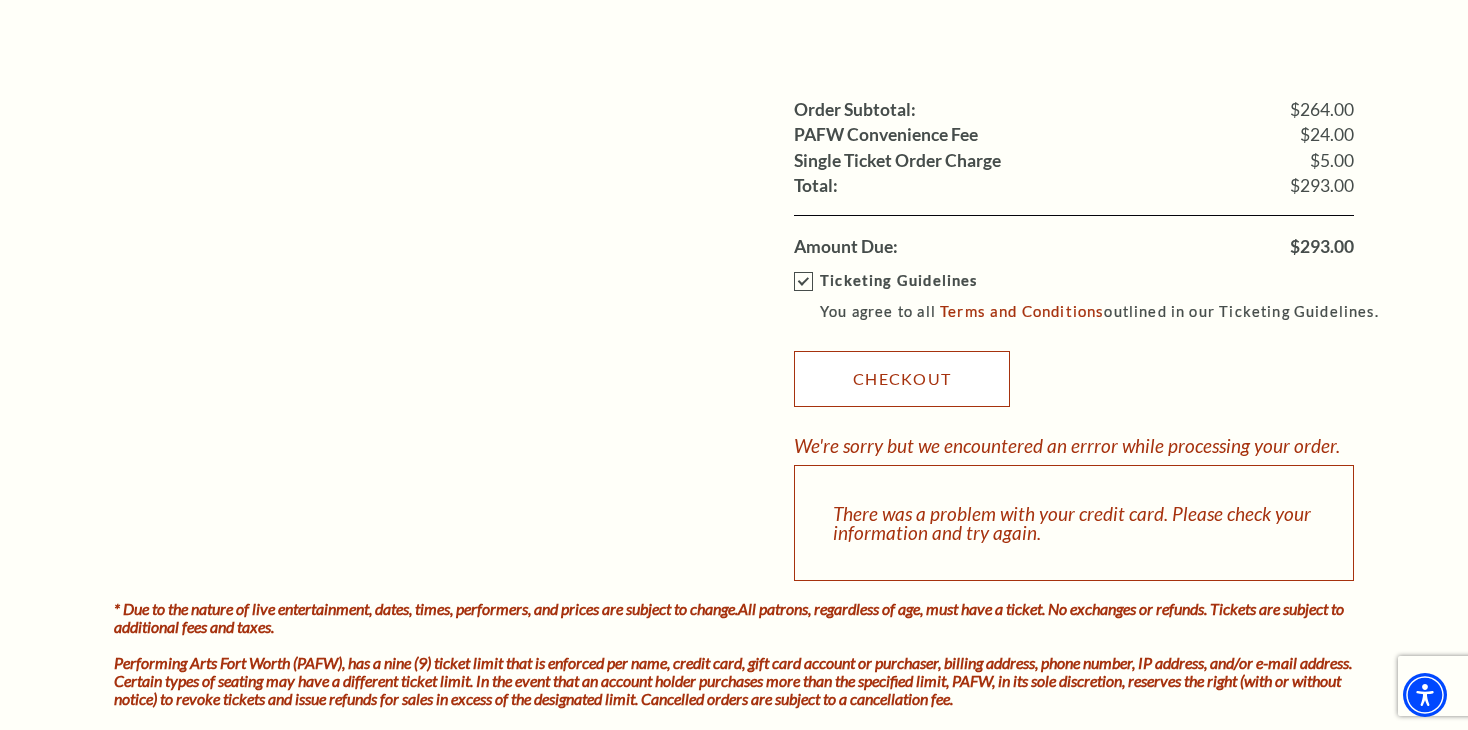 click on "Checkout" at bounding box center (902, 379) 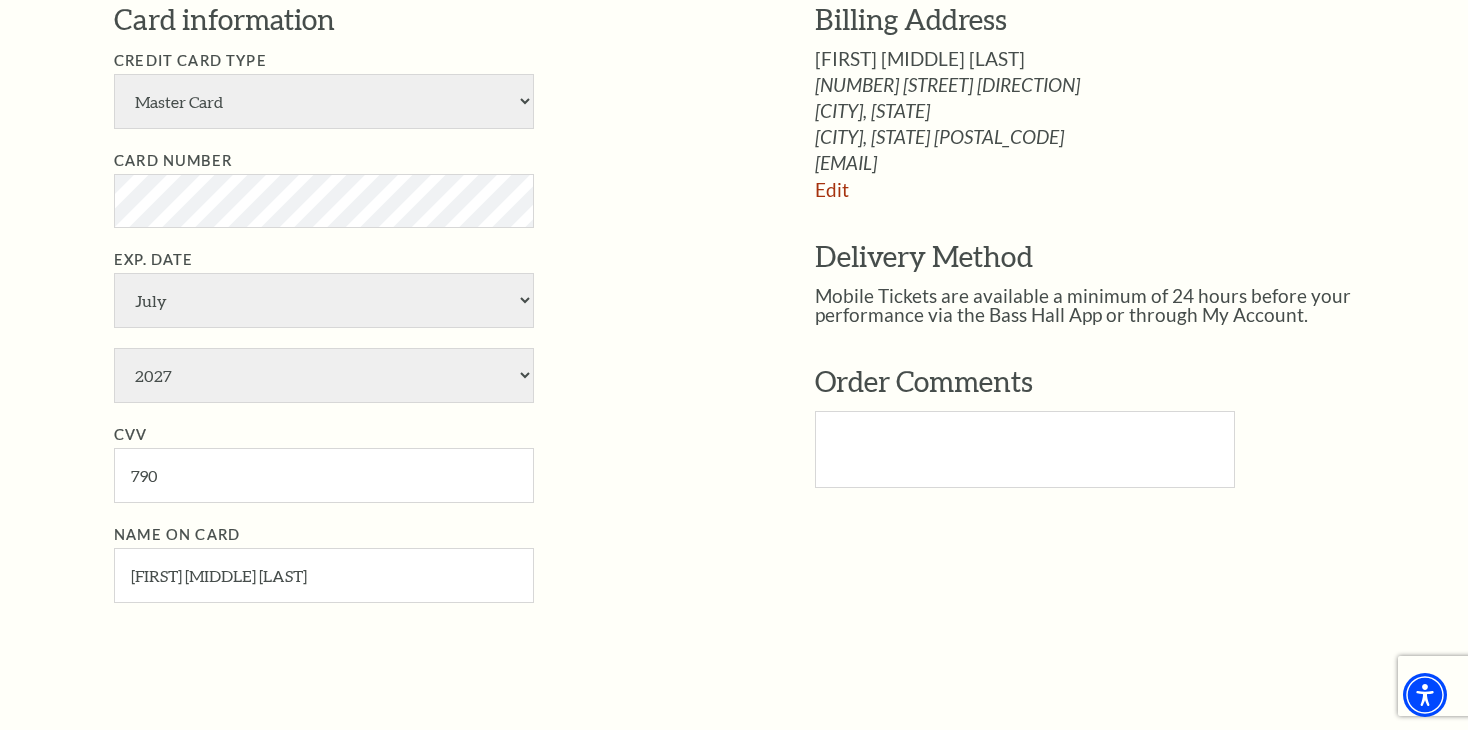 scroll, scrollTop: 477, scrollLeft: 0, axis: vertical 